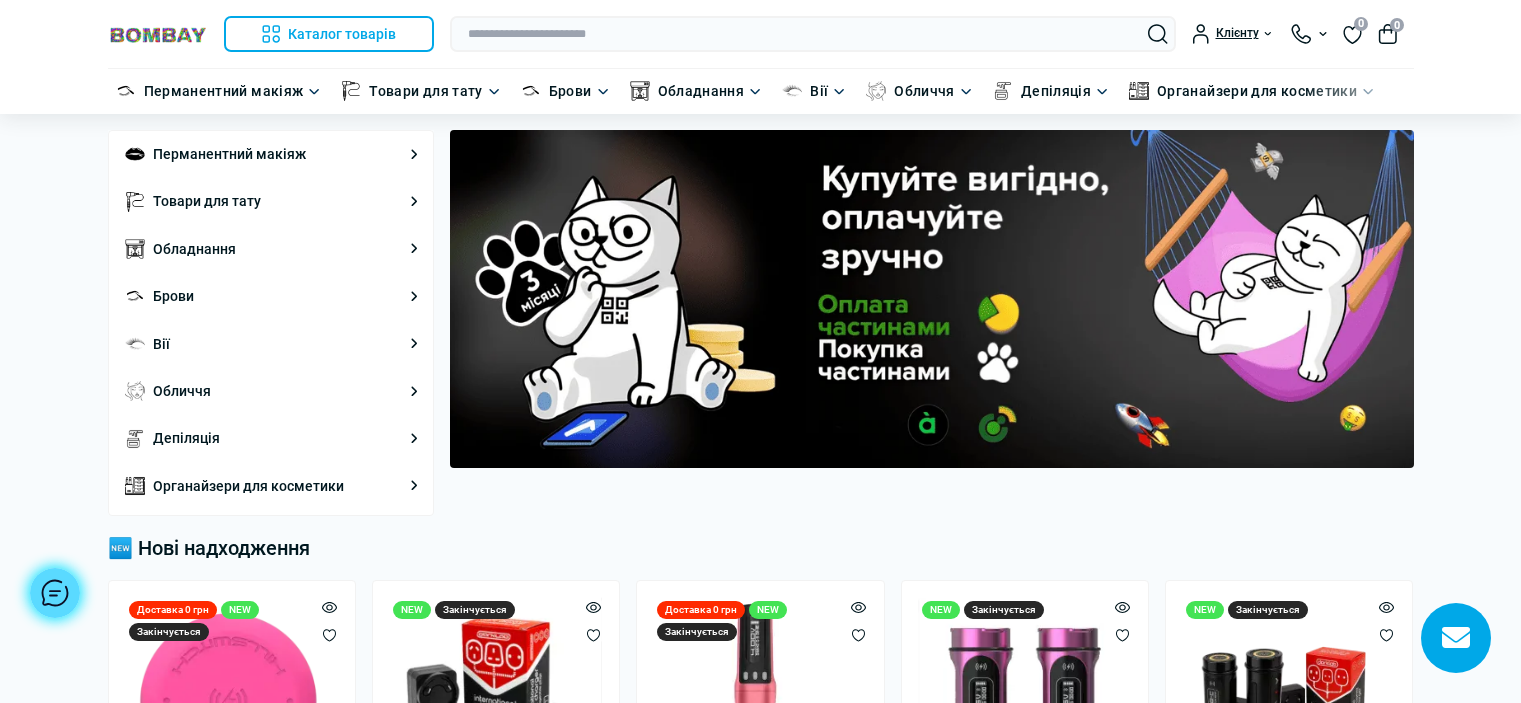 scroll, scrollTop: 0, scrollLeft: 0, axis: both 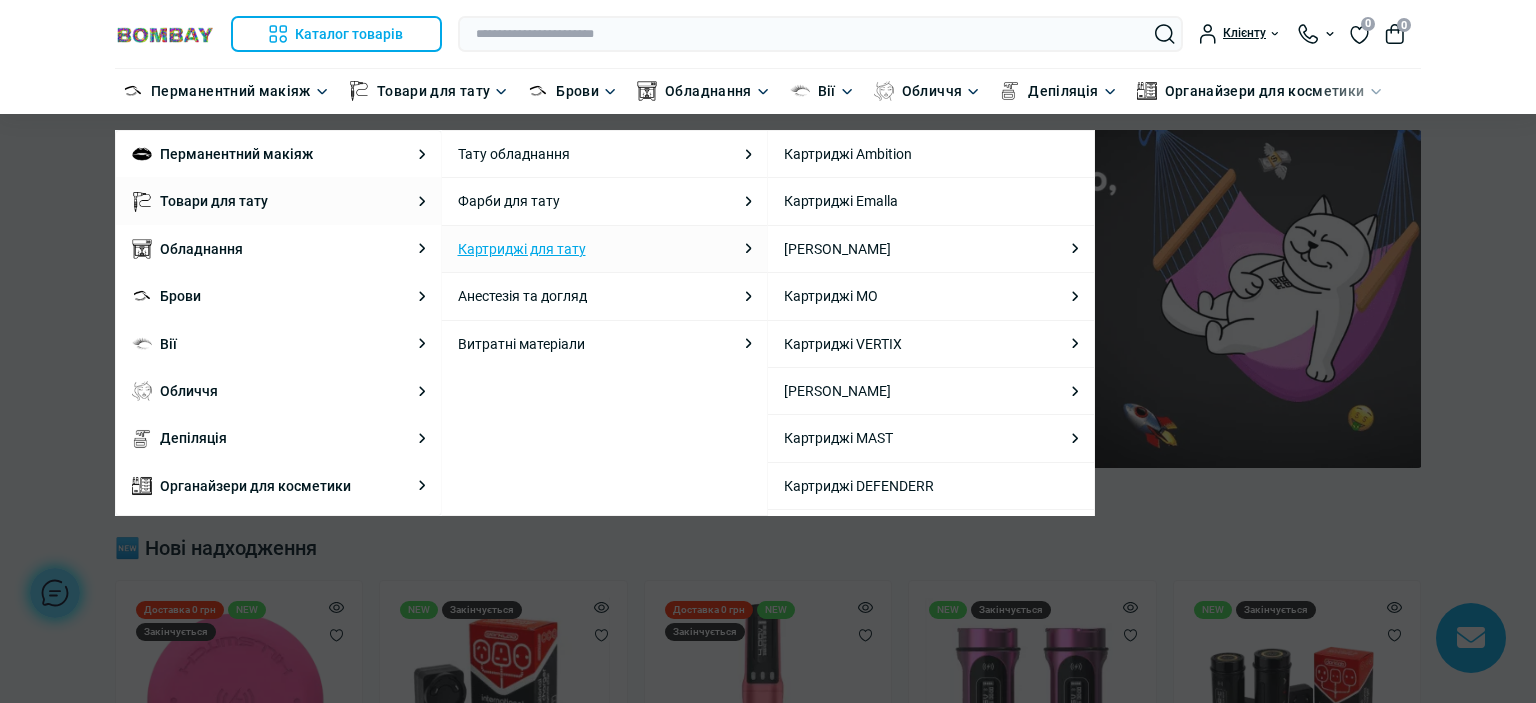 click on "Картриджі для тату" at bounding box center (522, 249) 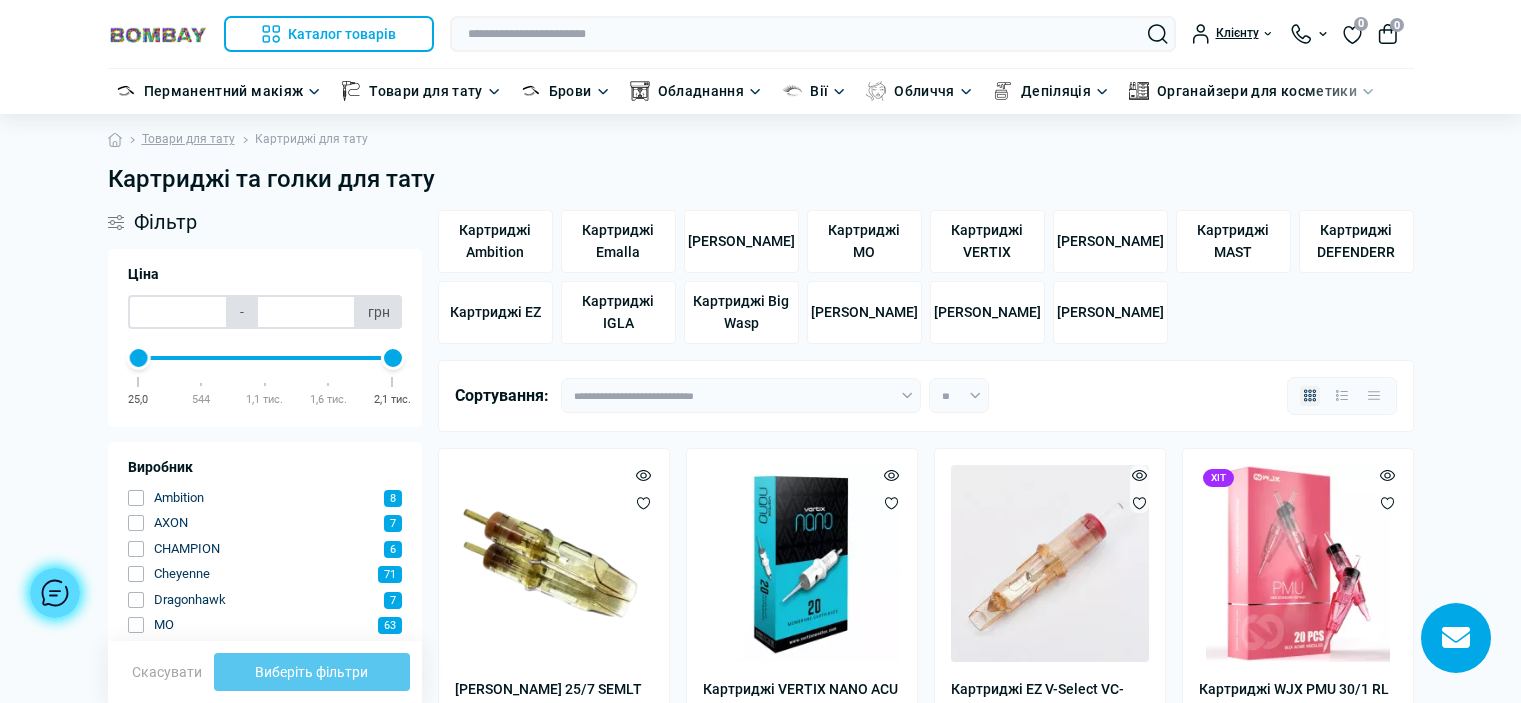 scroll, scrollTop: 0, scrollLeft: 0, axis: both 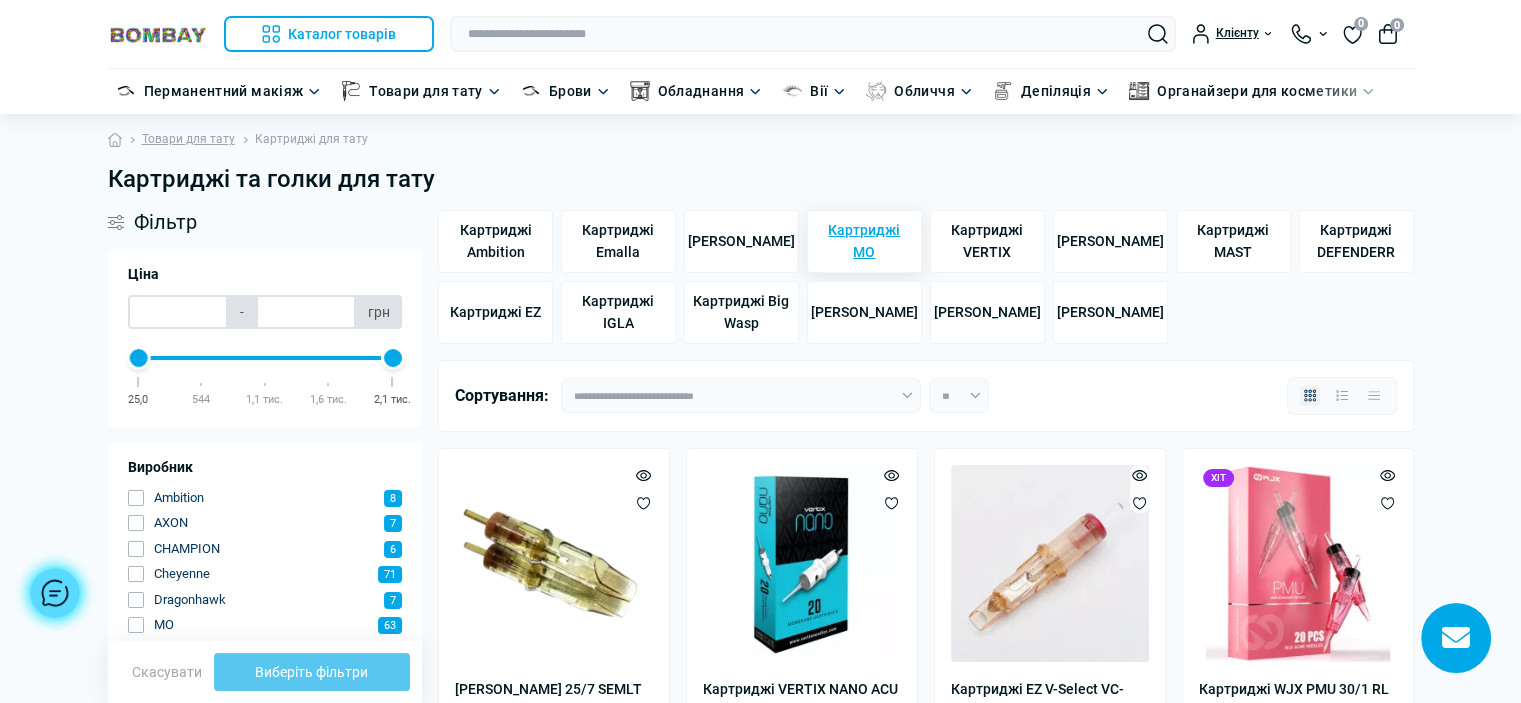 click on "Картриджі MO" at bounding box center [864, 241] 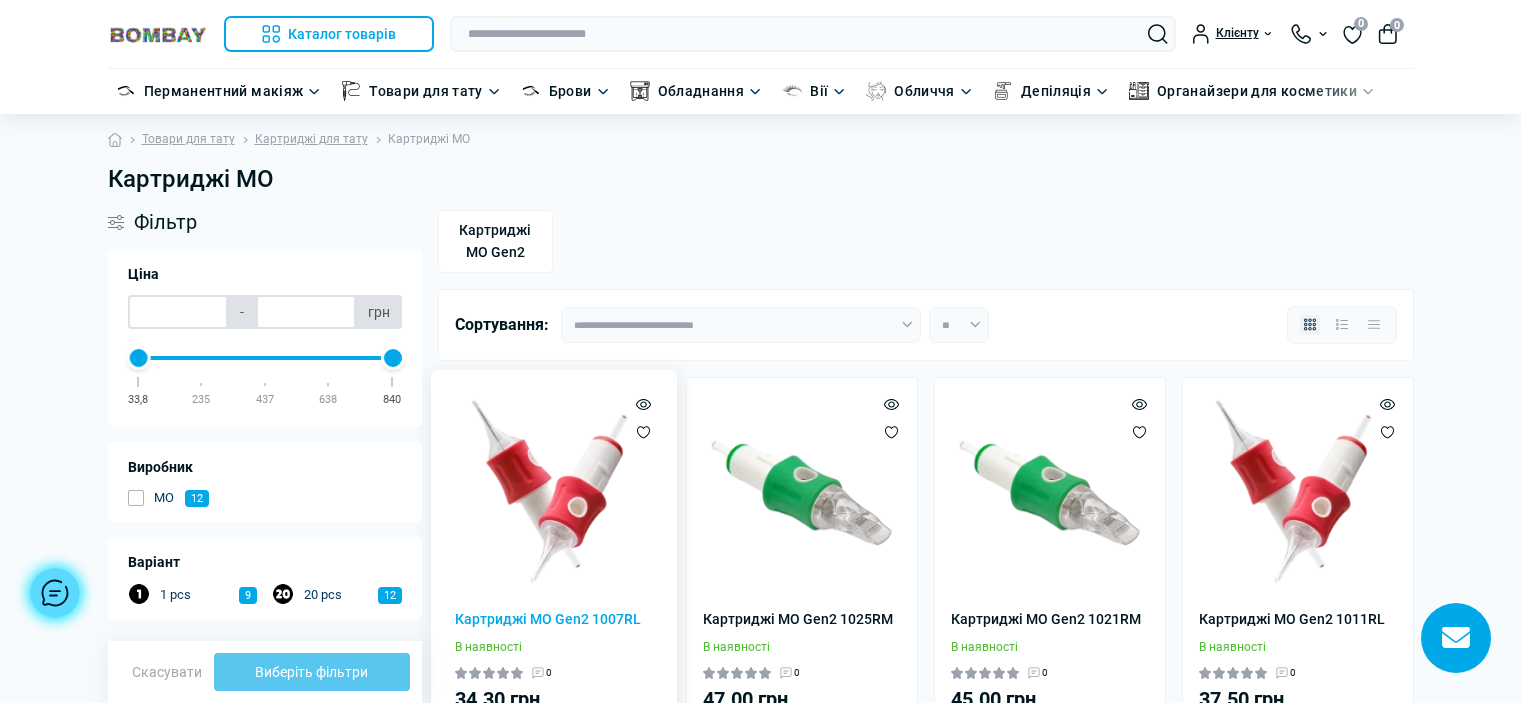scroll, scrollTop: 0, scrollLeft: 0, axis: both 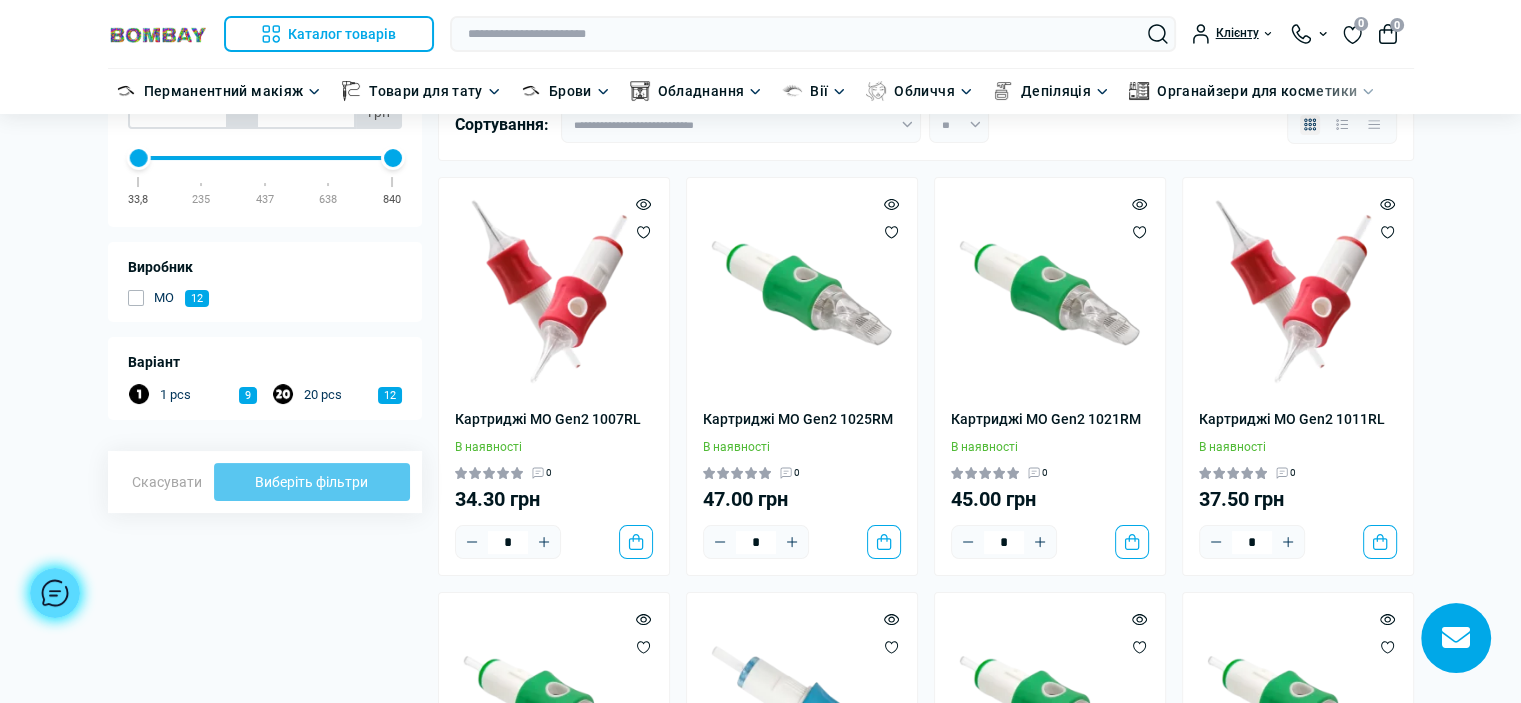 click on "1 pcs
9" at bounding box center (193, 394) 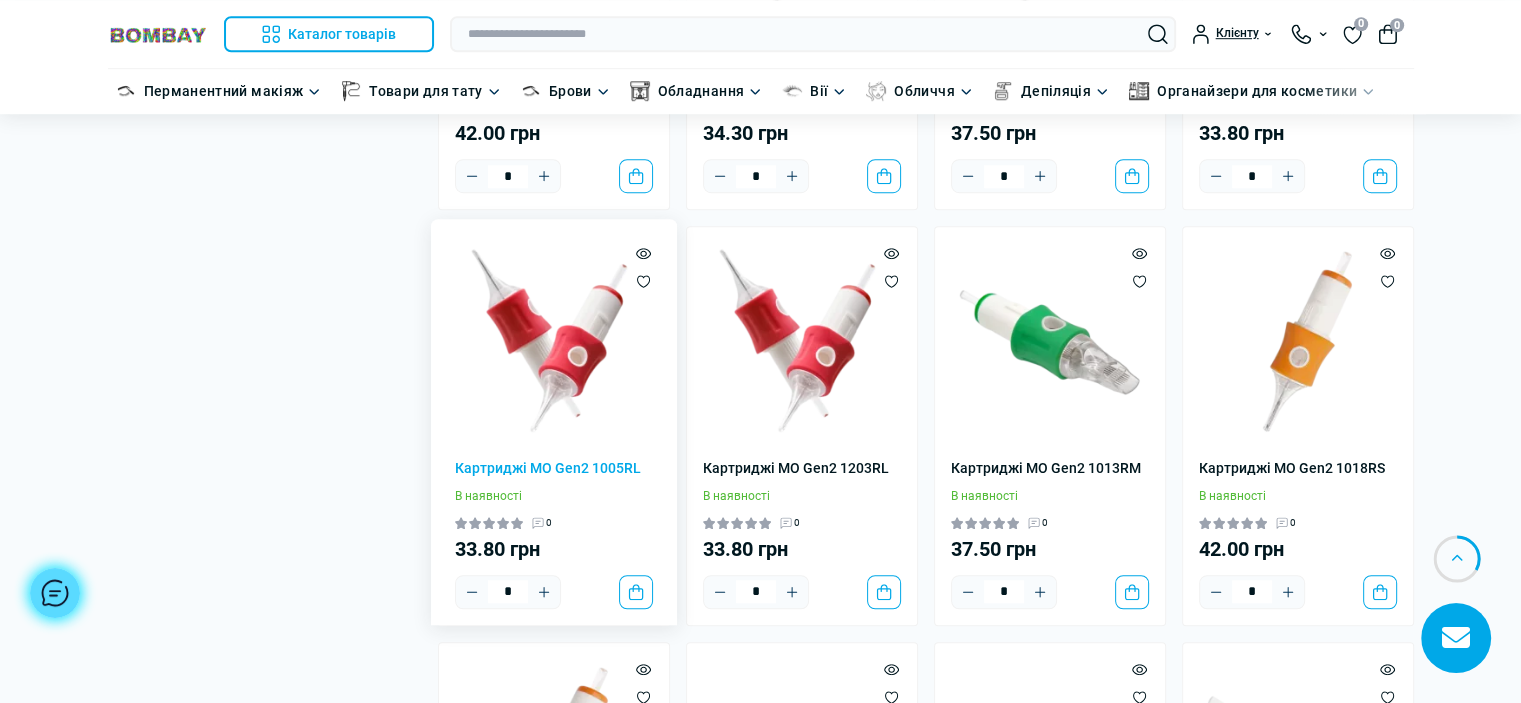 scroll, scrollTop: 1400, scrollLeft: 0, axis: vertical 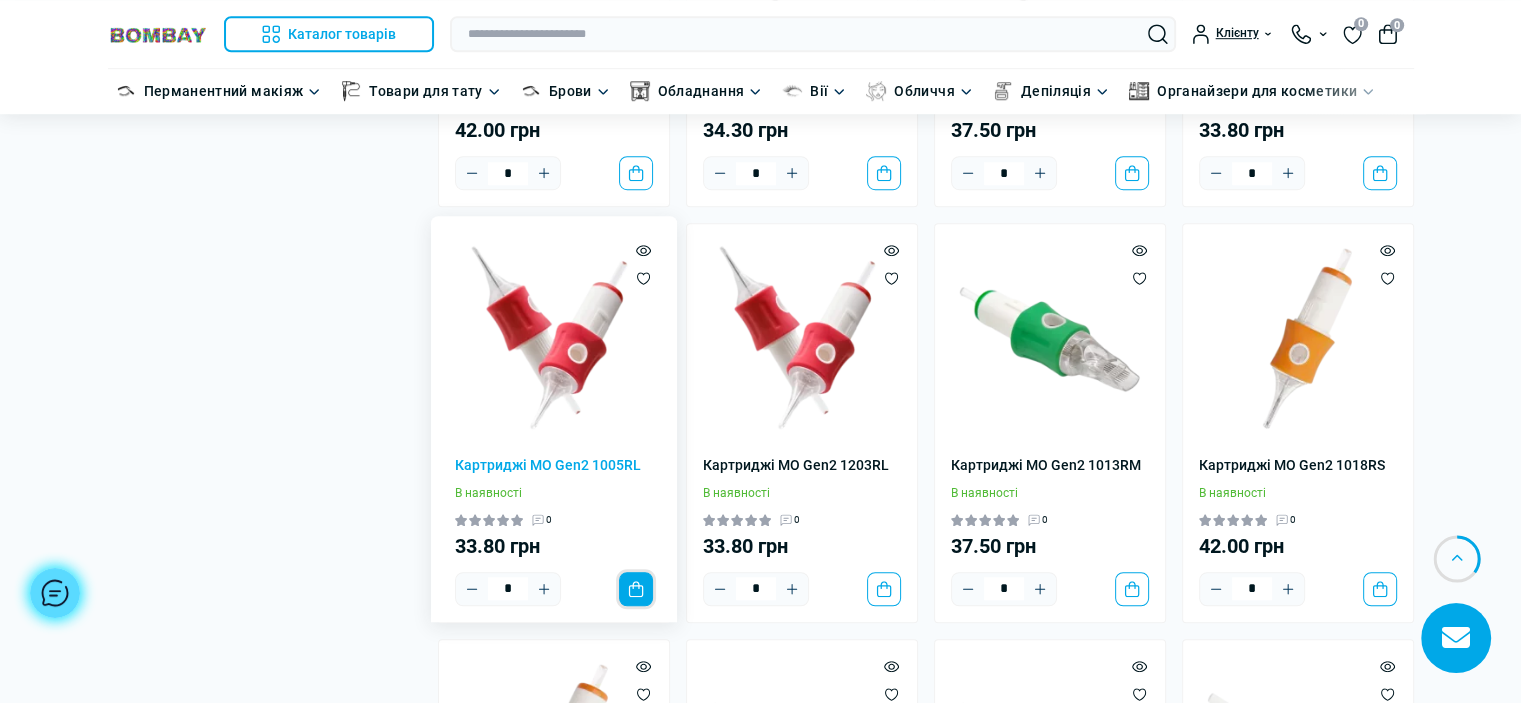 click on "До кошика" at bounding box center [636, 589] 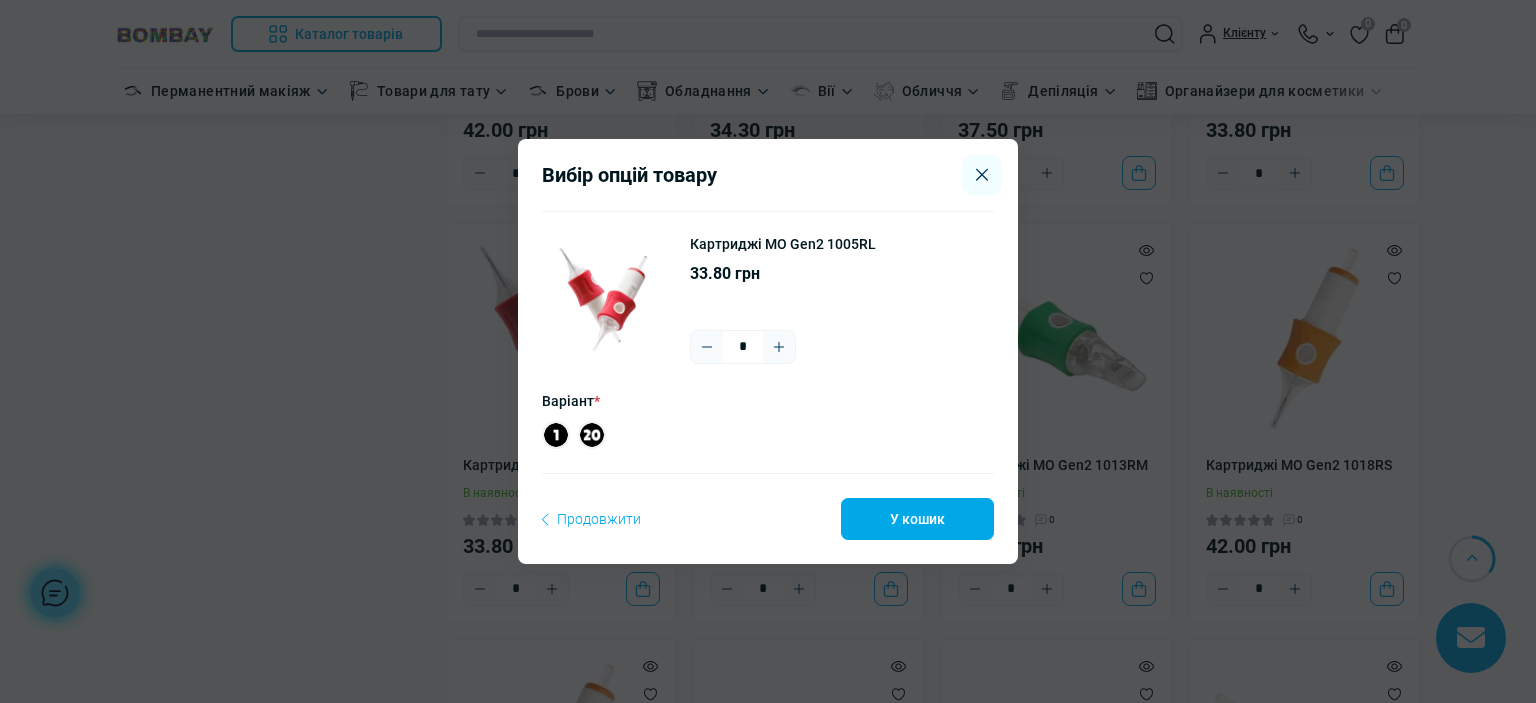 click 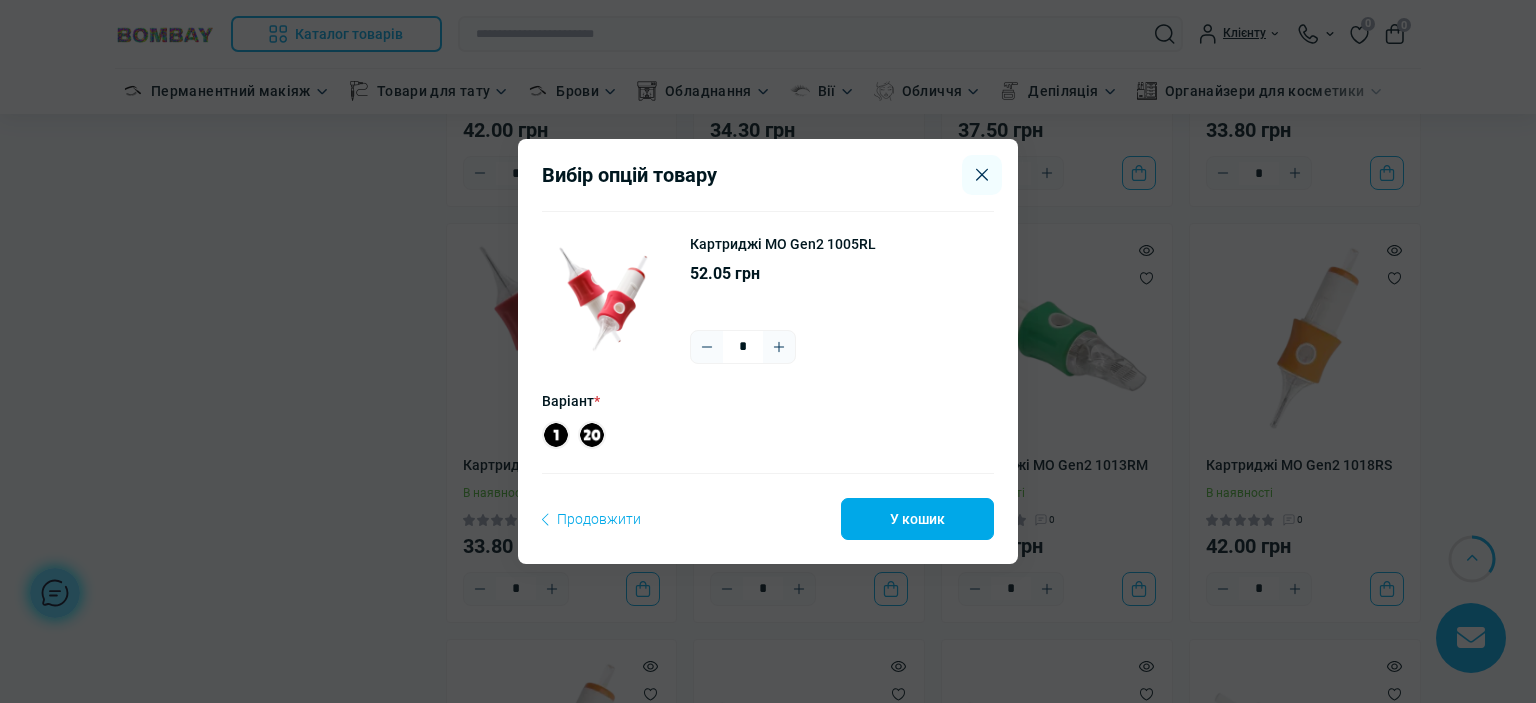 click 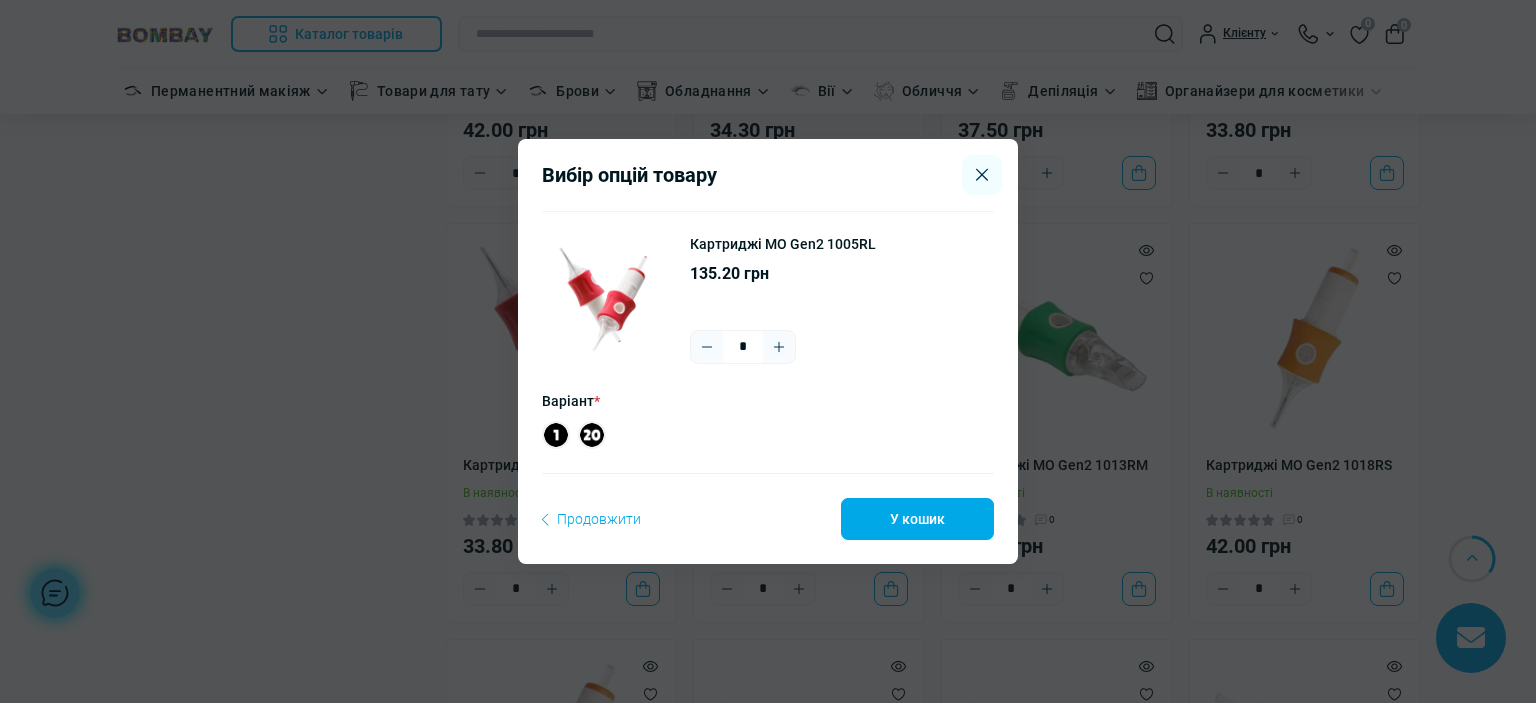 click 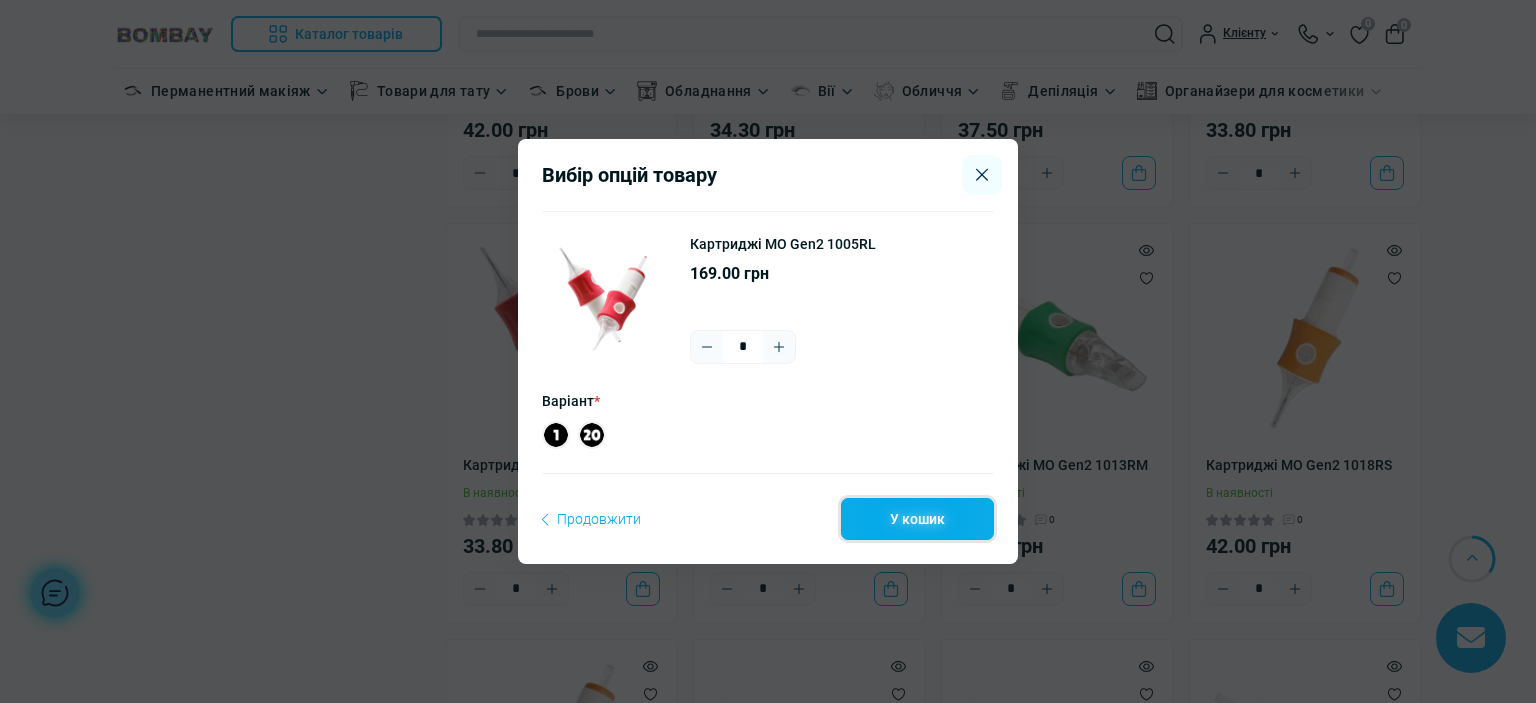 click on "У кошик" at bounding box center [917, 519] 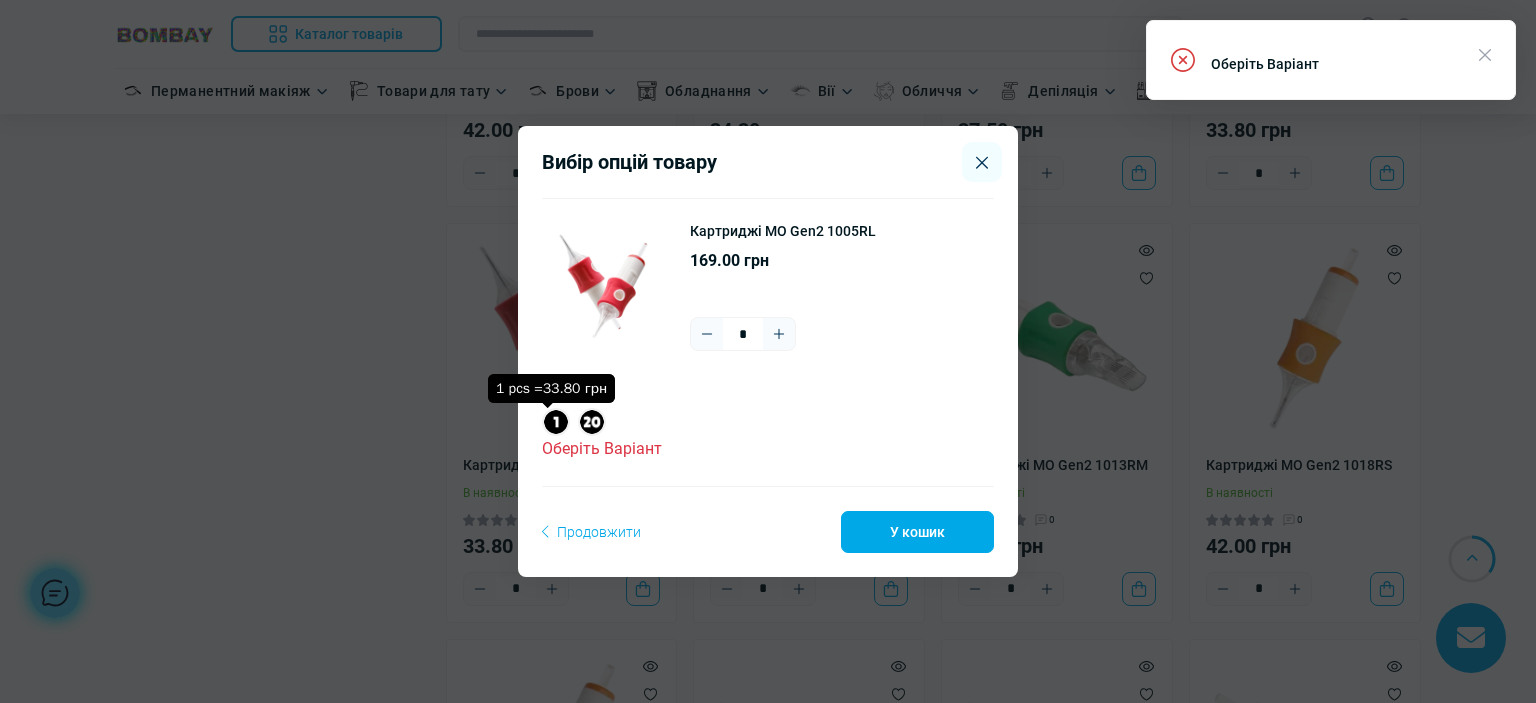click at bounding box center (556, 422) 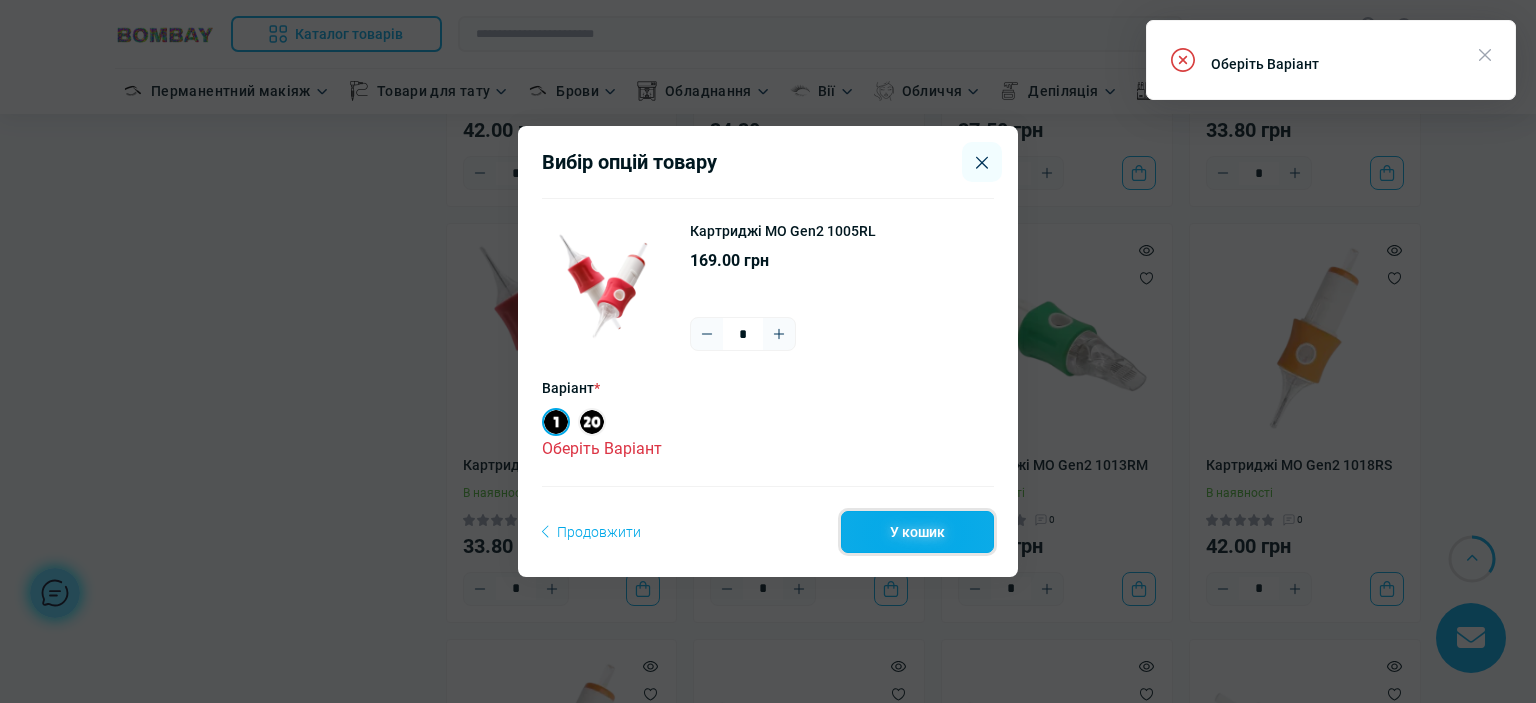 click on "У кошик" at bounding box center (917, 532) 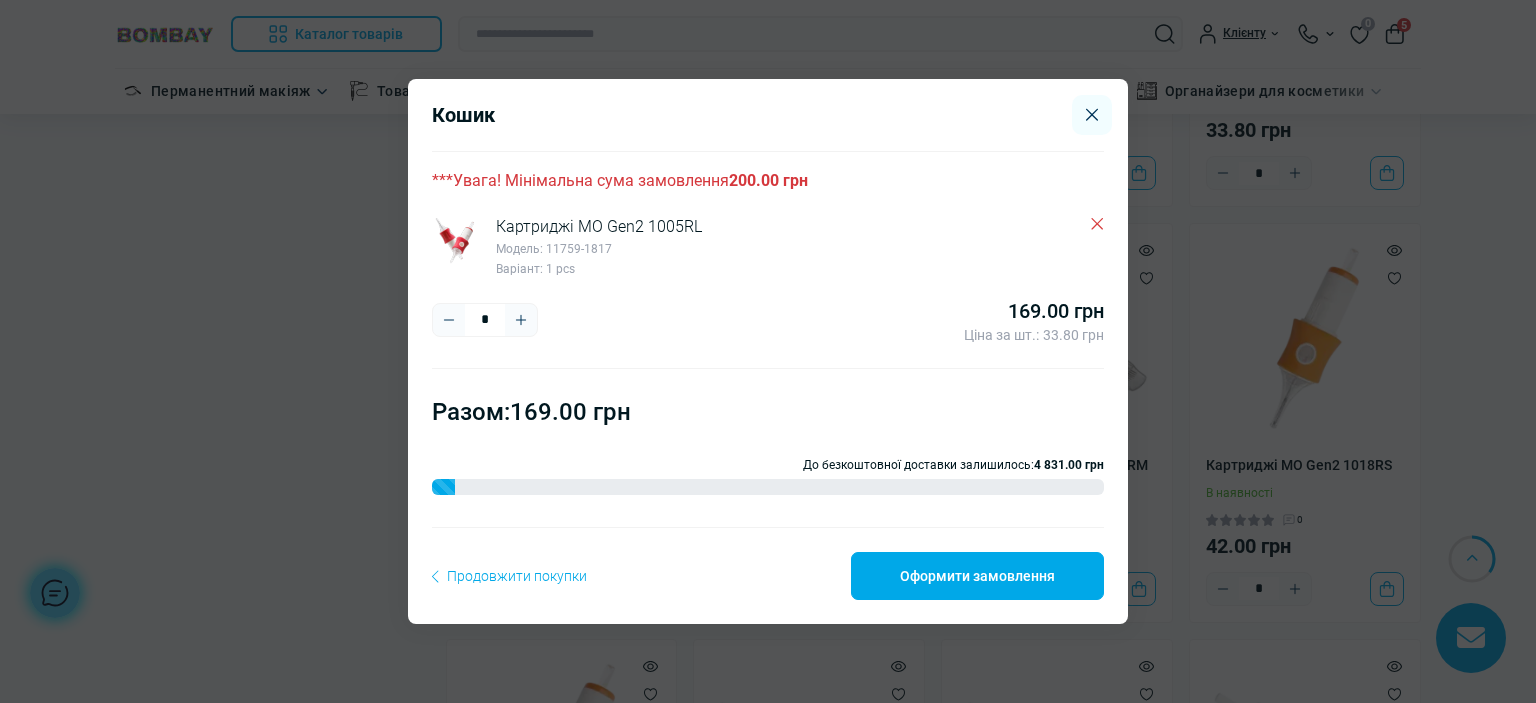 click on "Продовжити покупки" at bounding box center (509, 576) 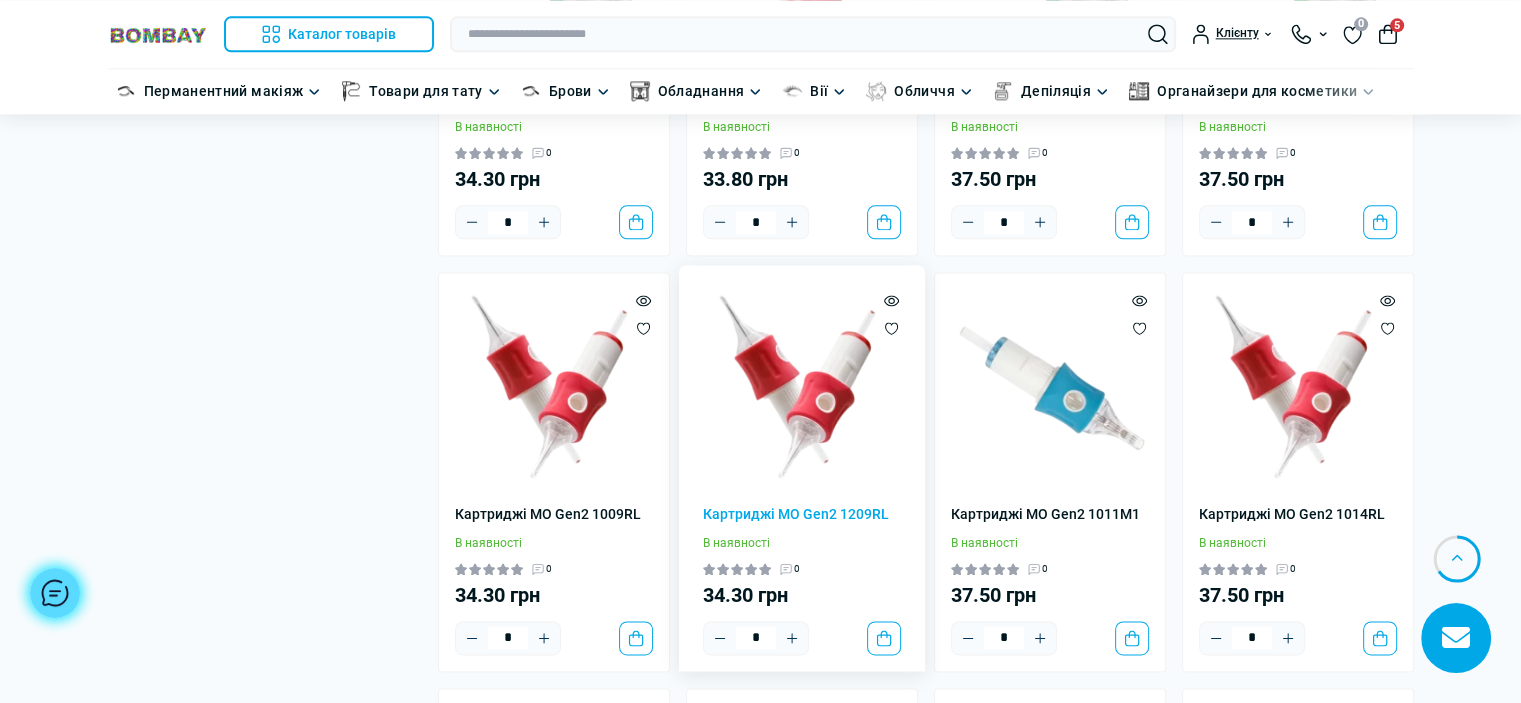 scroll, scrollTop: 2600, scrollLeft: 0, axis: vertical 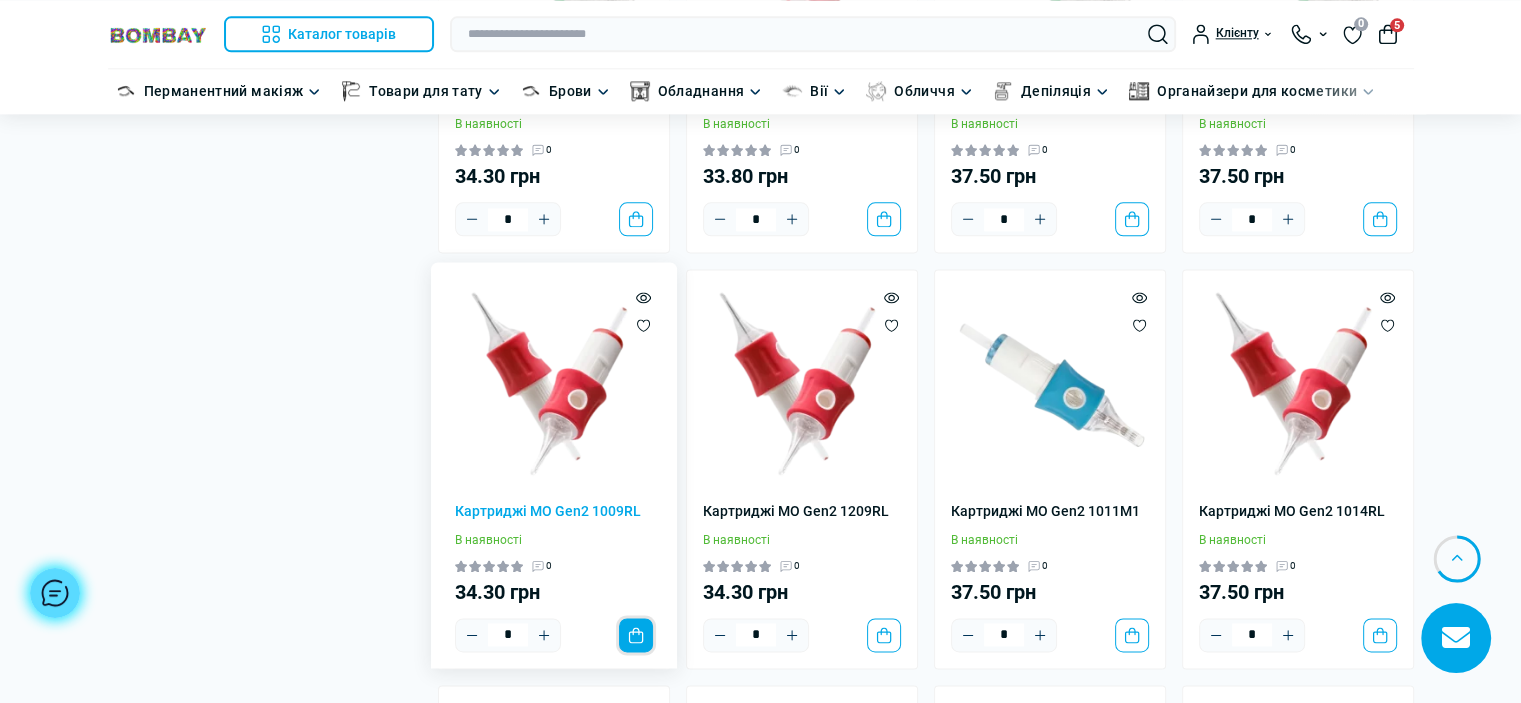 click on "До кошика" at bounding box center (636, 635) 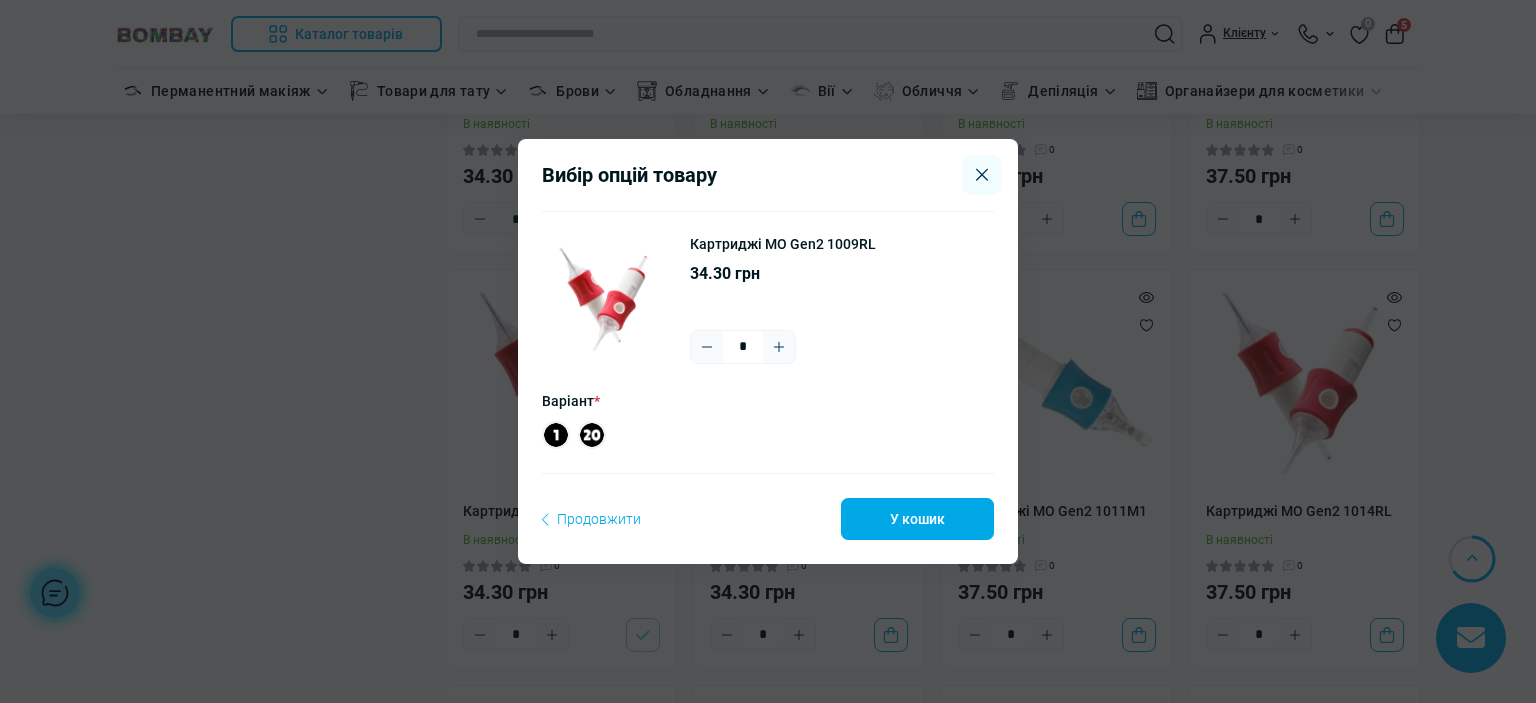 click at bounding box center [556, 435] 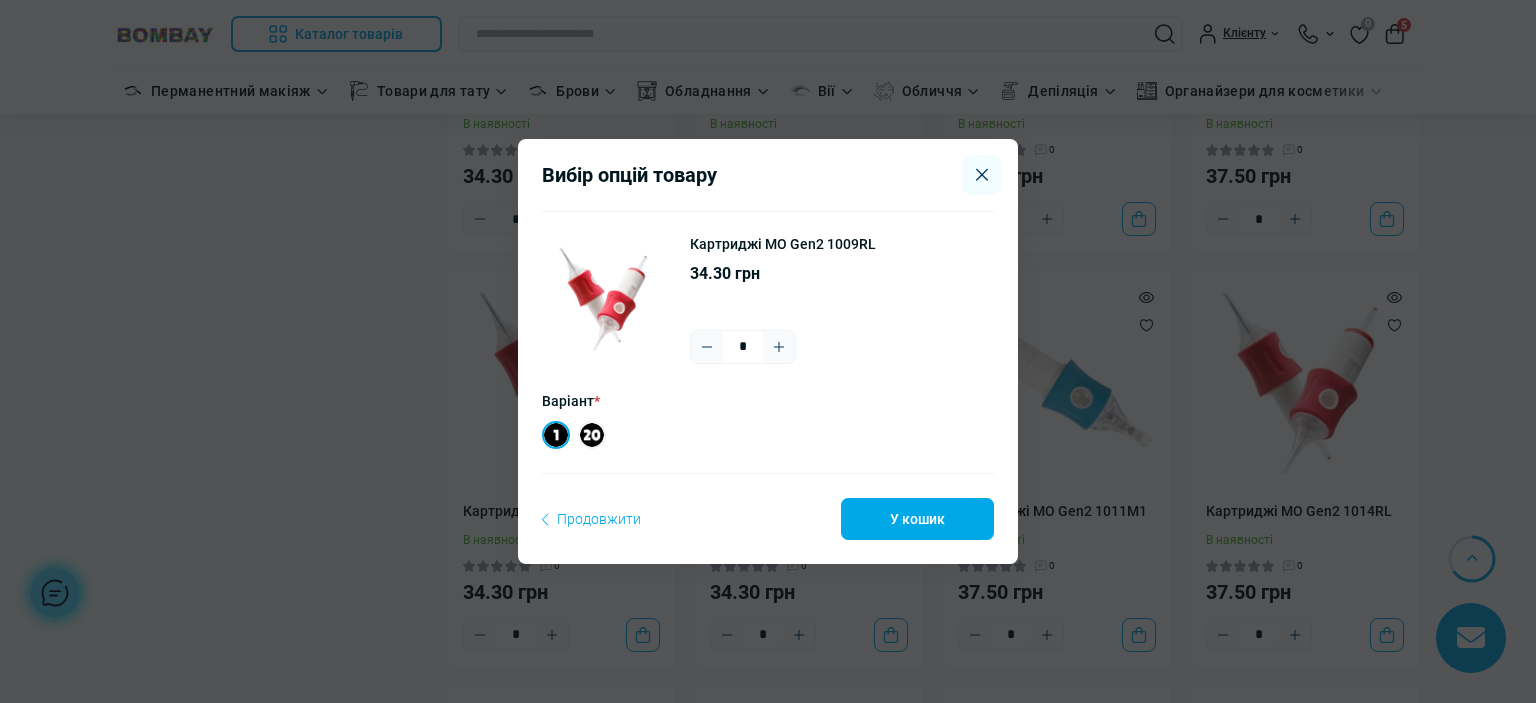 click 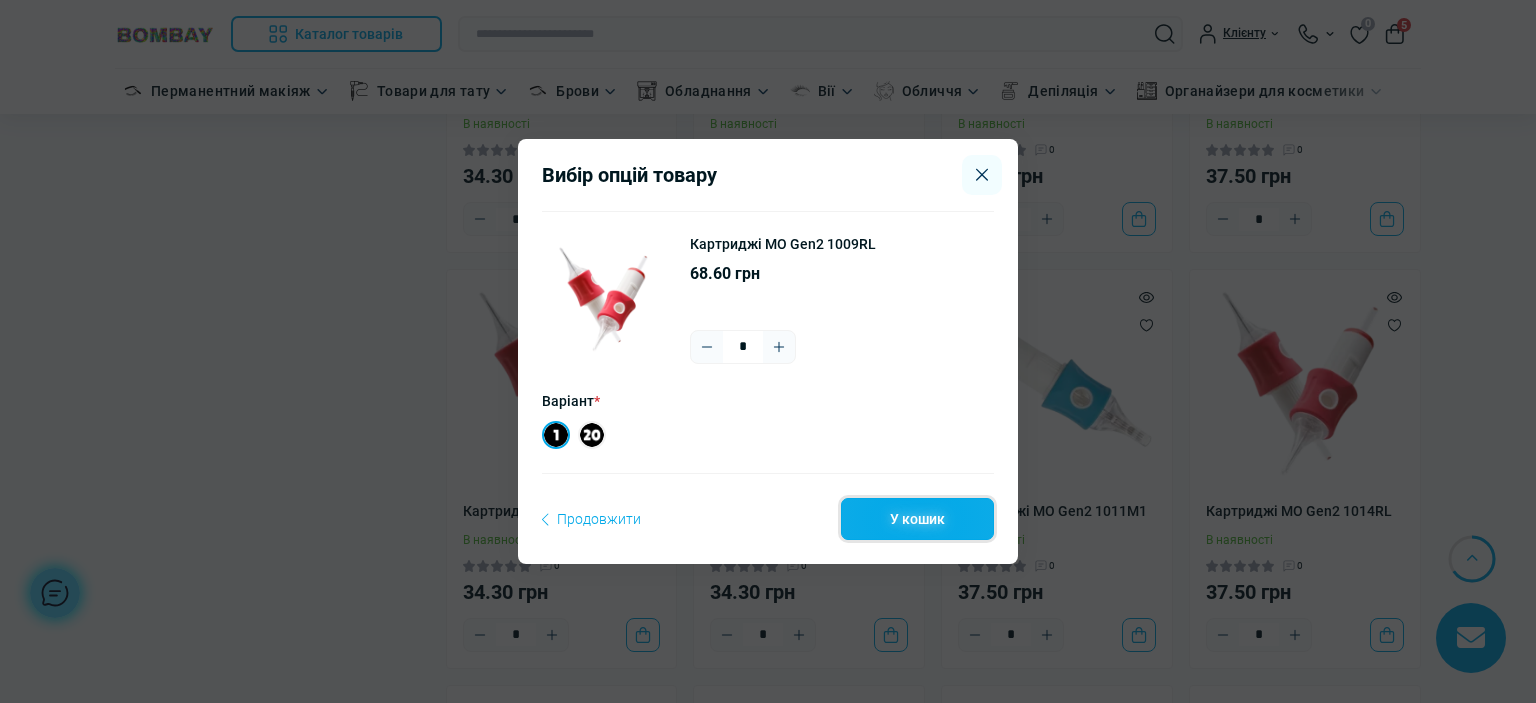 click on "У кошик" at bounding box center (917, 519) 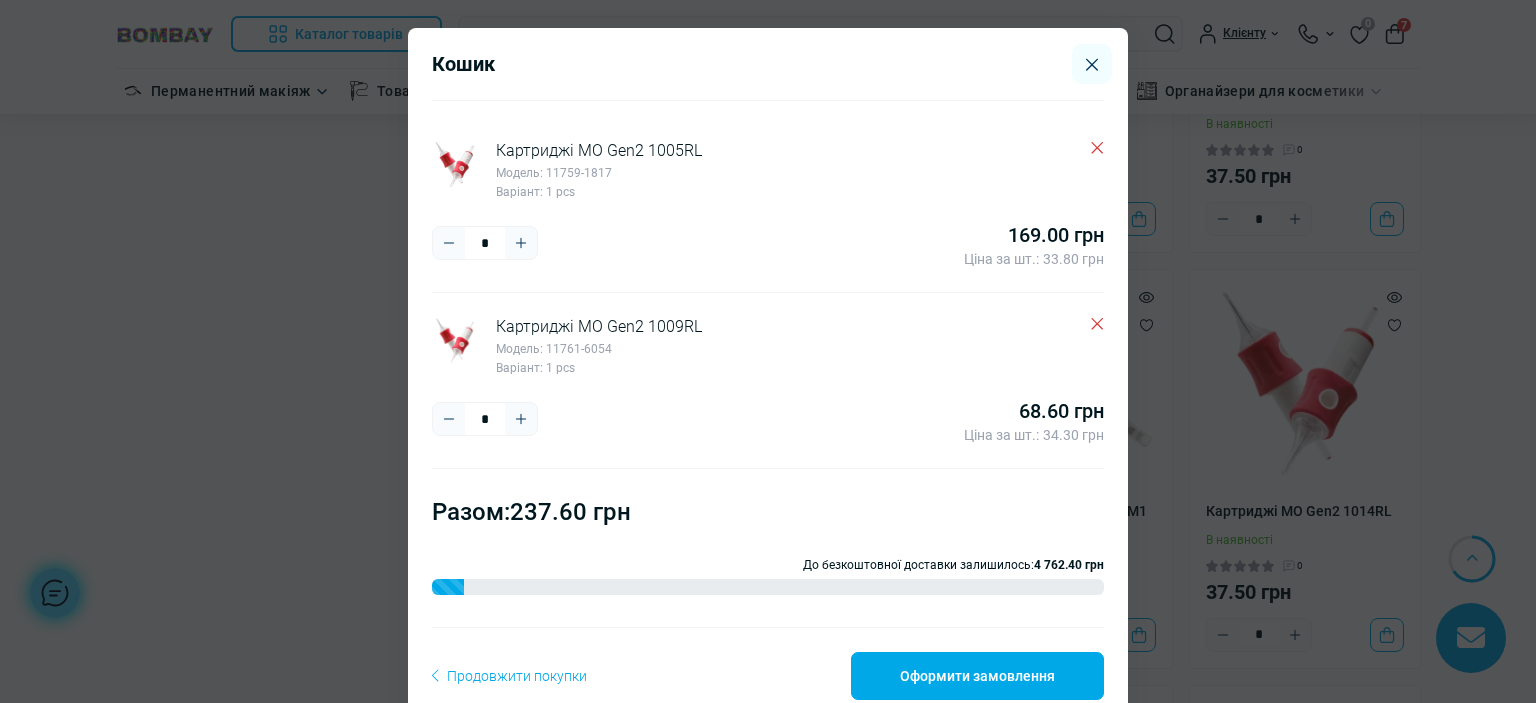 click on "Продовжити покупки" at bounding box center [509, 676] 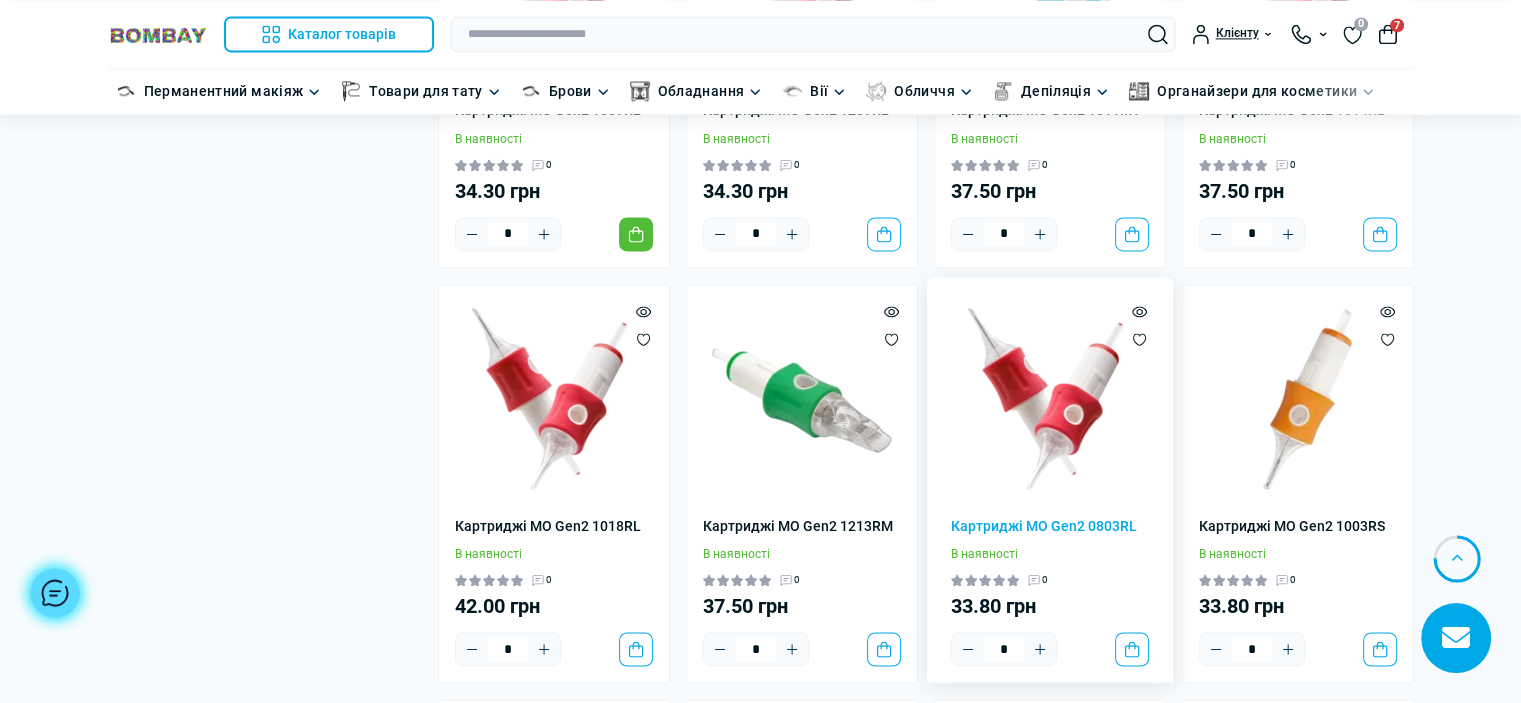 scroll, scrollTop: 3500, scrollLeft: 0, axis: vertical 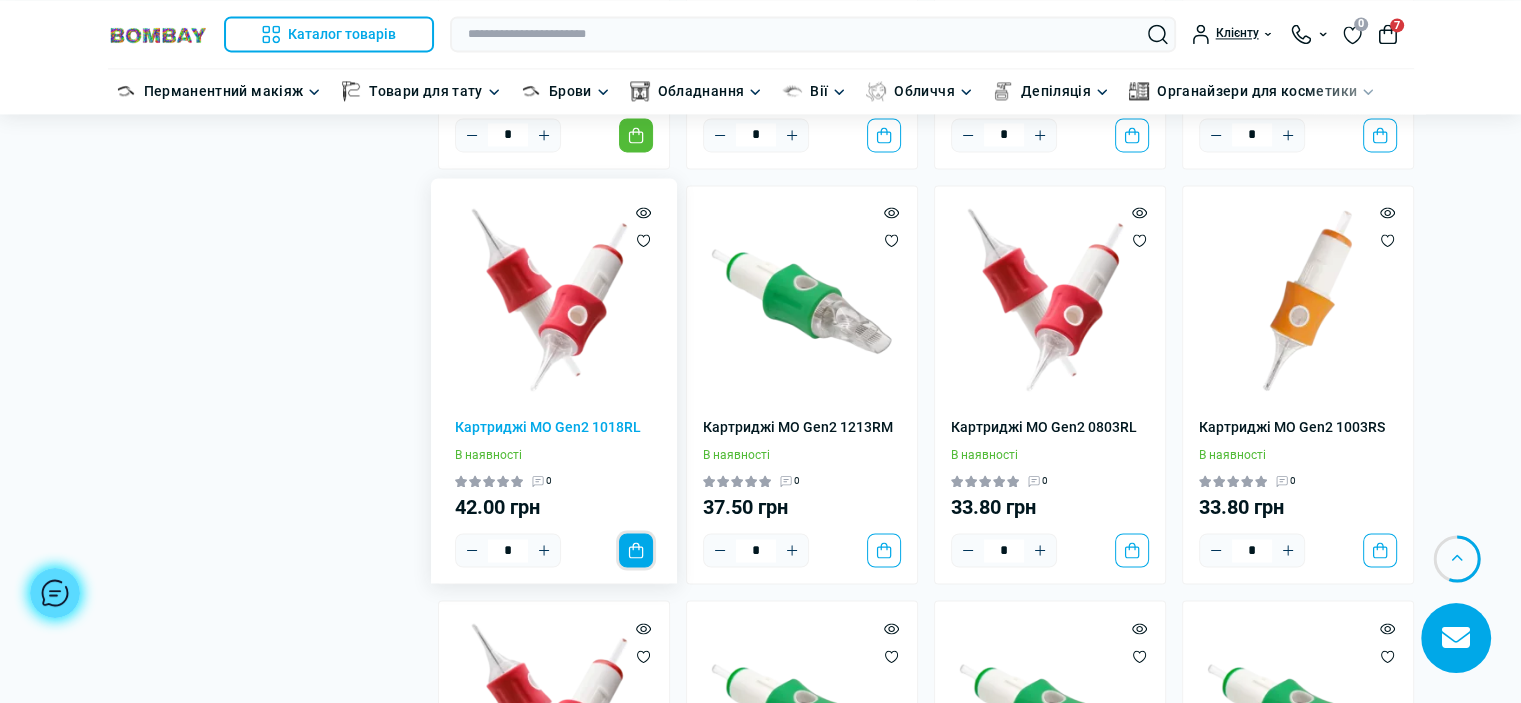 click on "До кошика" at bounding box center [636, 550] 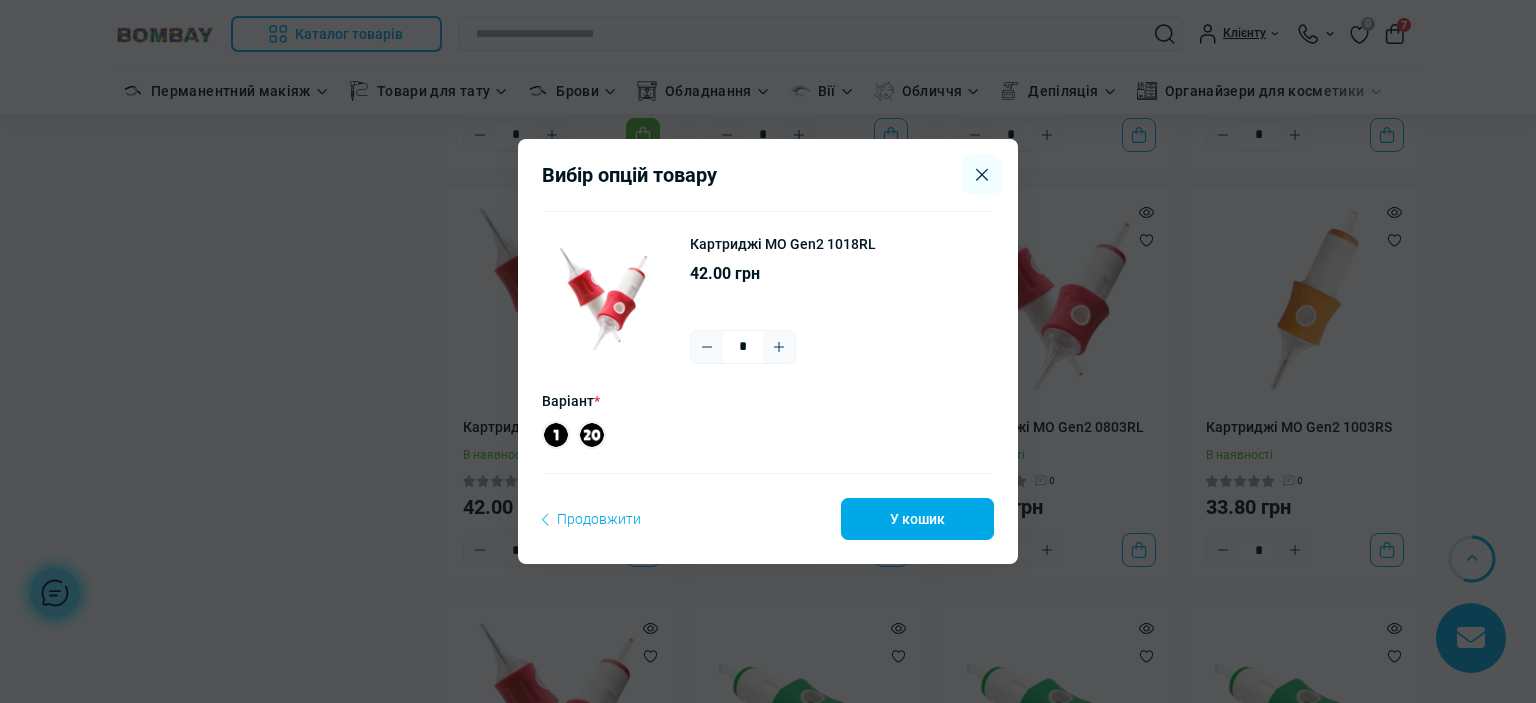 drag, startPoint x: 771, startPoint y: 343, endPoint x: 627, endPoint y: 384, distance: 149.72308 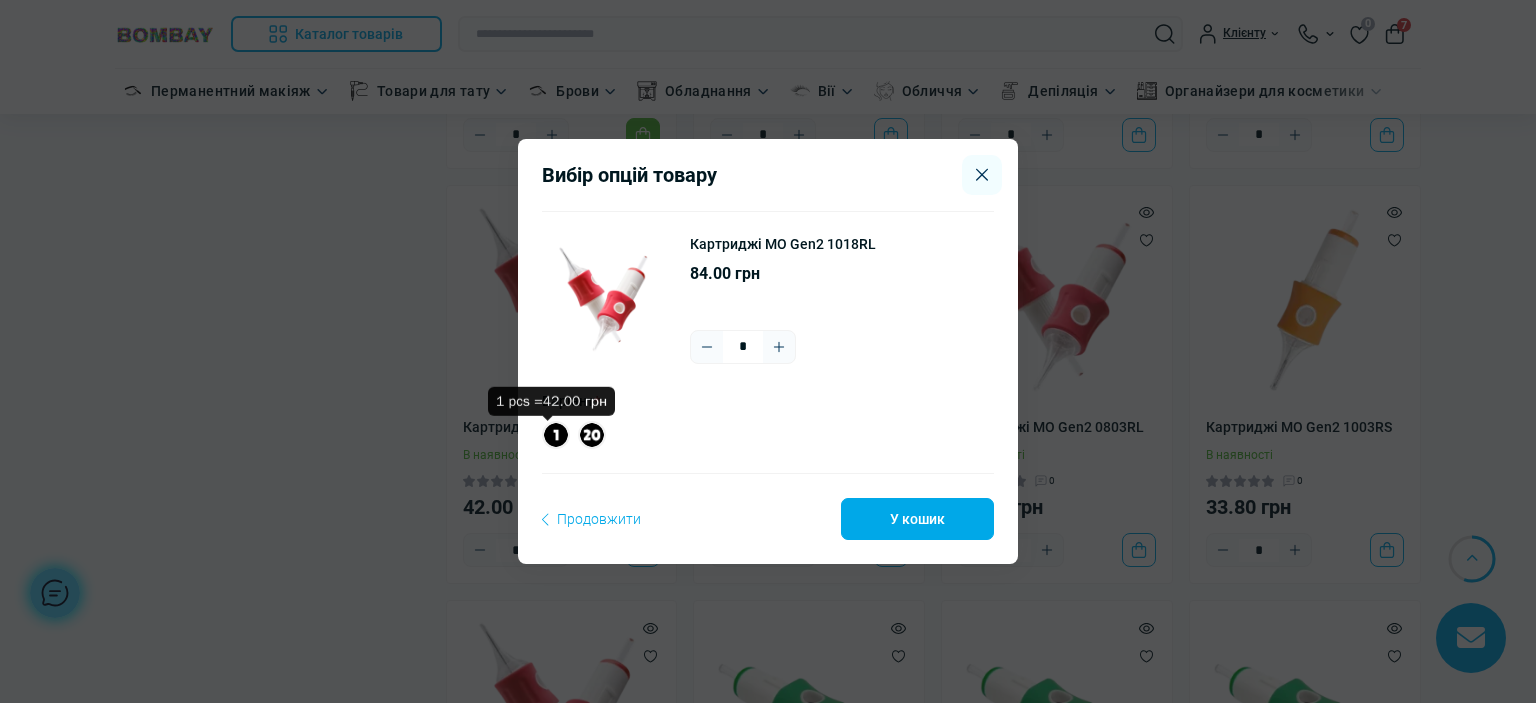 click at bounding box center [556, 435] 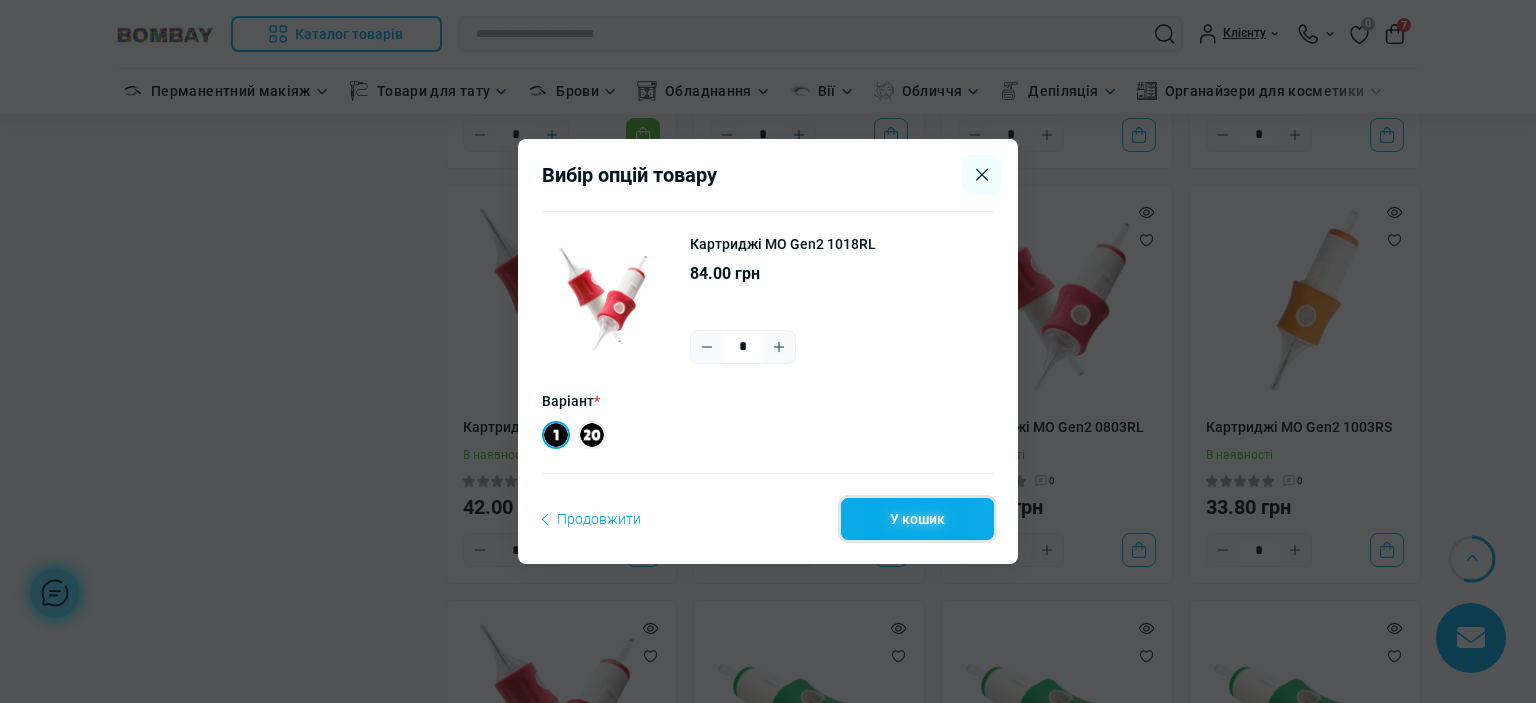 click on "У кошик" at bounding box center (917, 519) 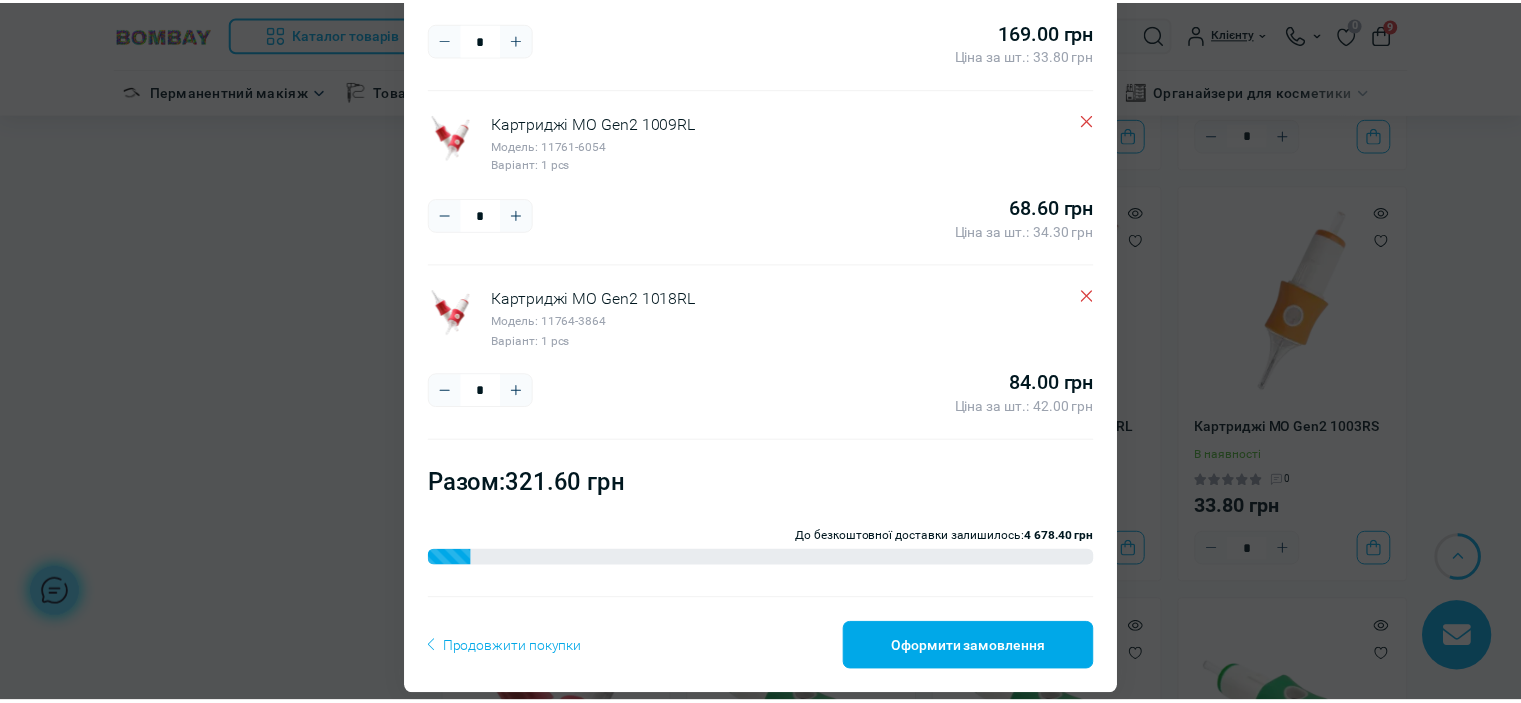 scroll, scrollTop: 224, scrollLeft: 0, axis: vertical 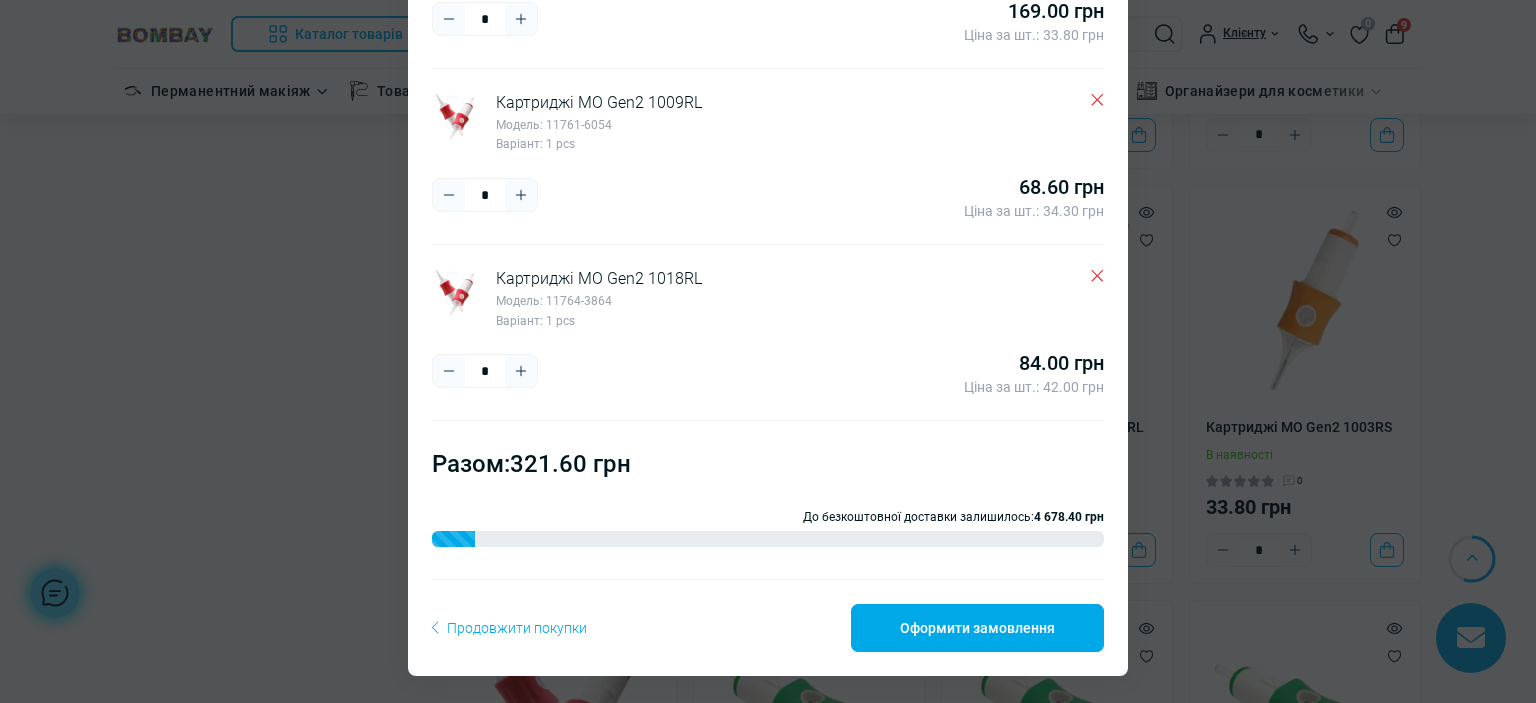 click on "Продовжити покупки" at bounding box center [509, 628] 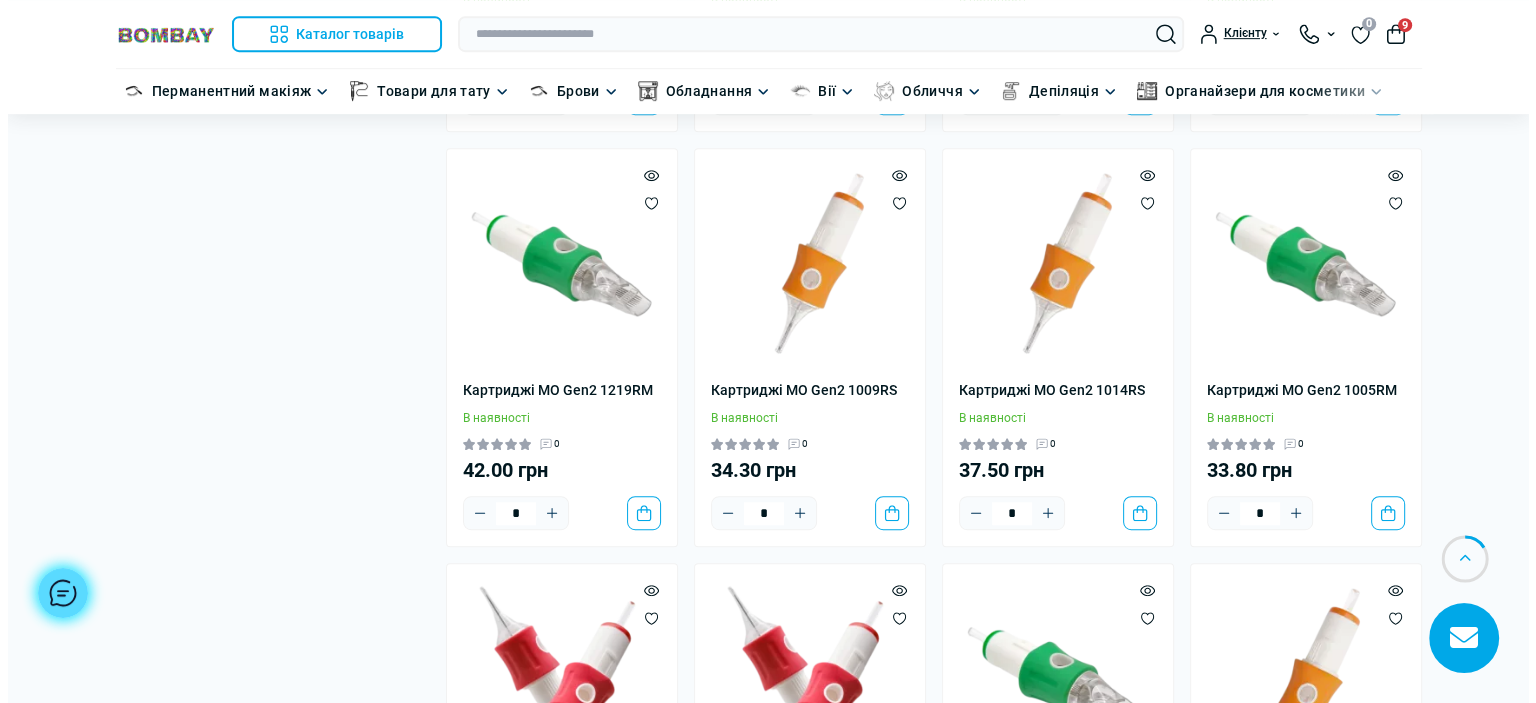 scroll, scrollTop: 1100, scrollLeft: 0, axis: vertical 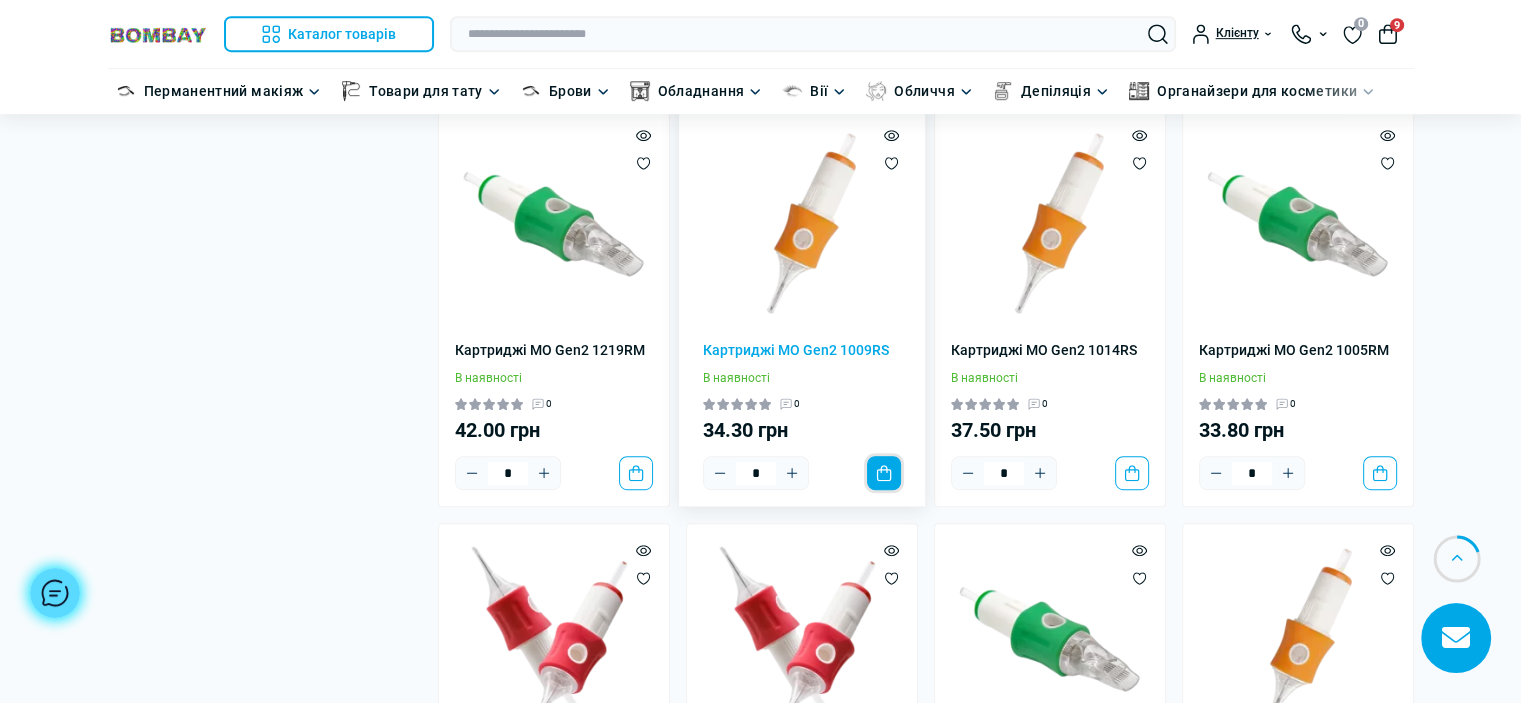 click on "До кошика" at bounding box center [884, 473] 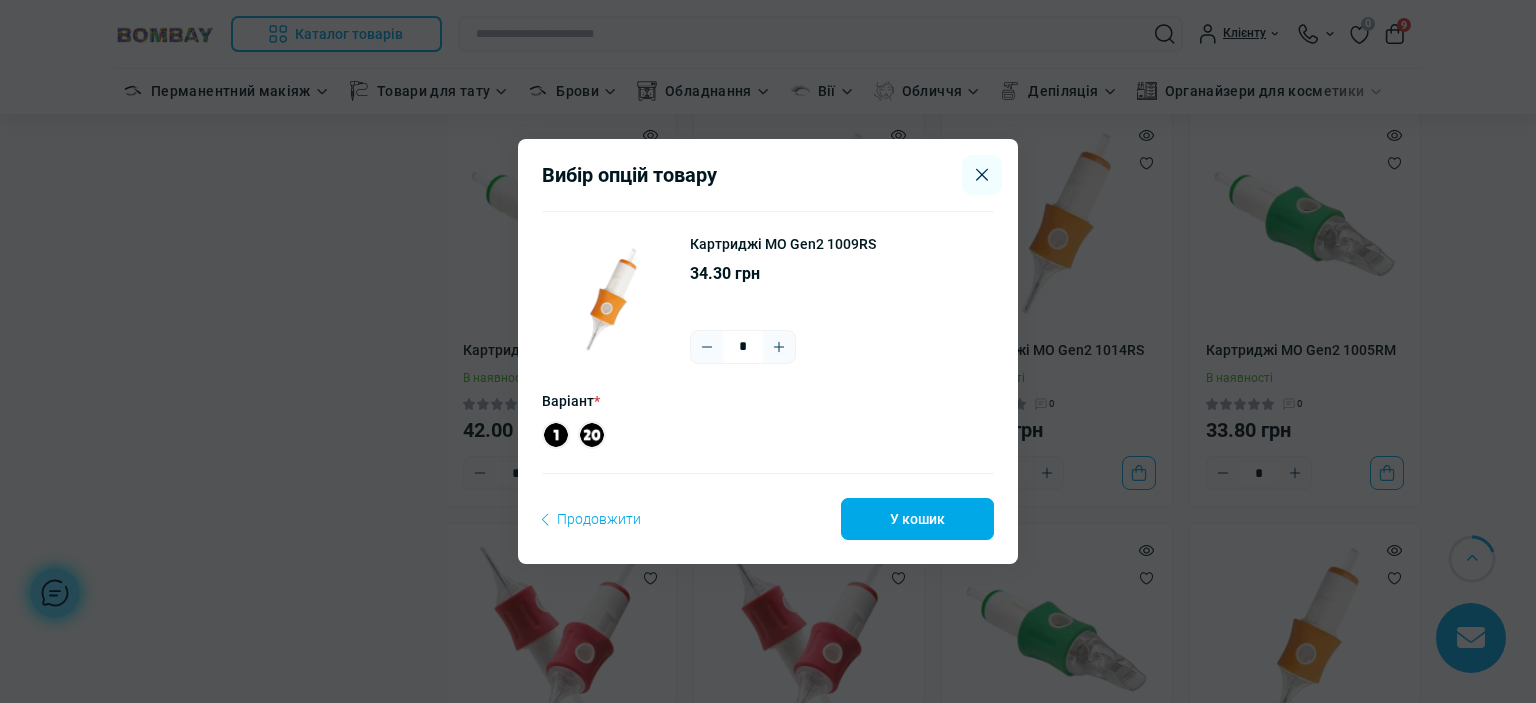 click 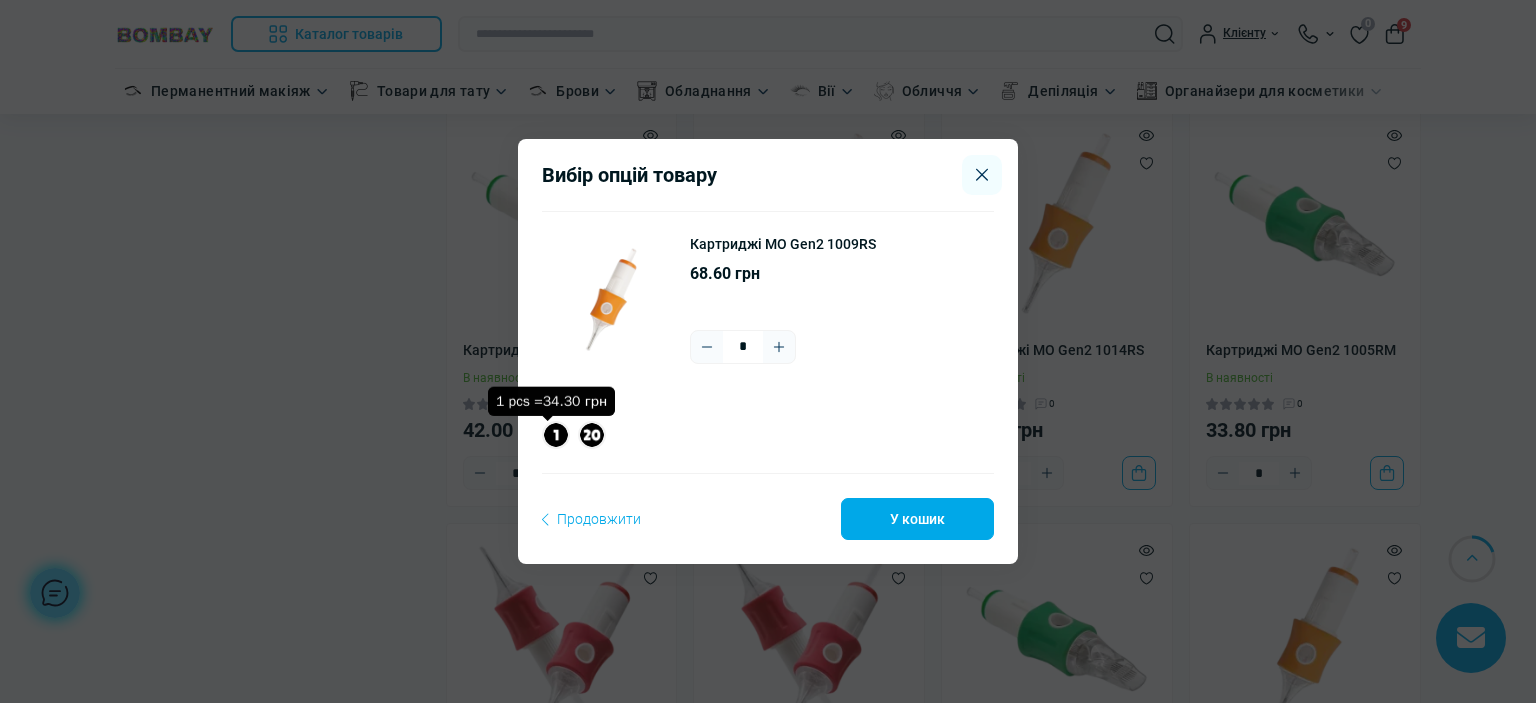 click at bounding box center (556, 435) 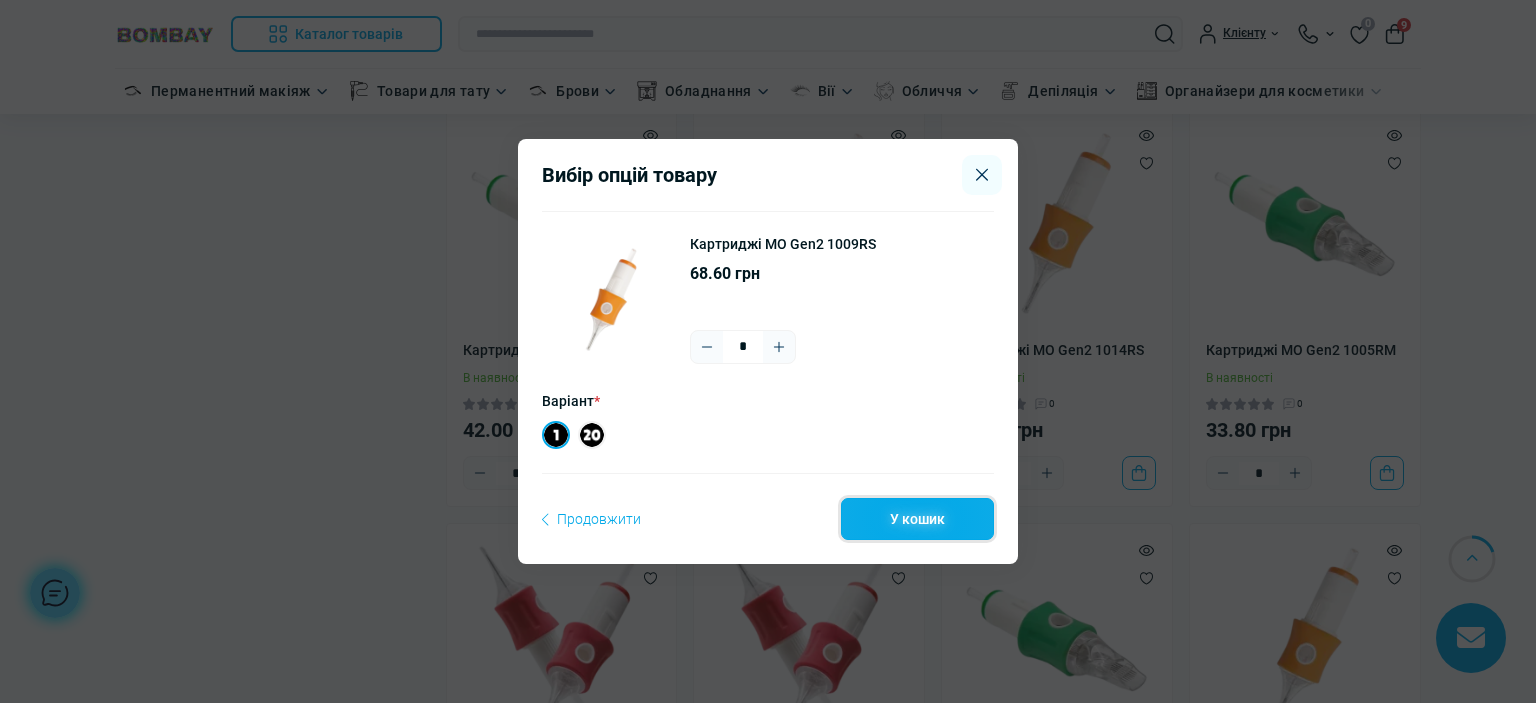 click on "У кошик" at bounding box center (917, 519) 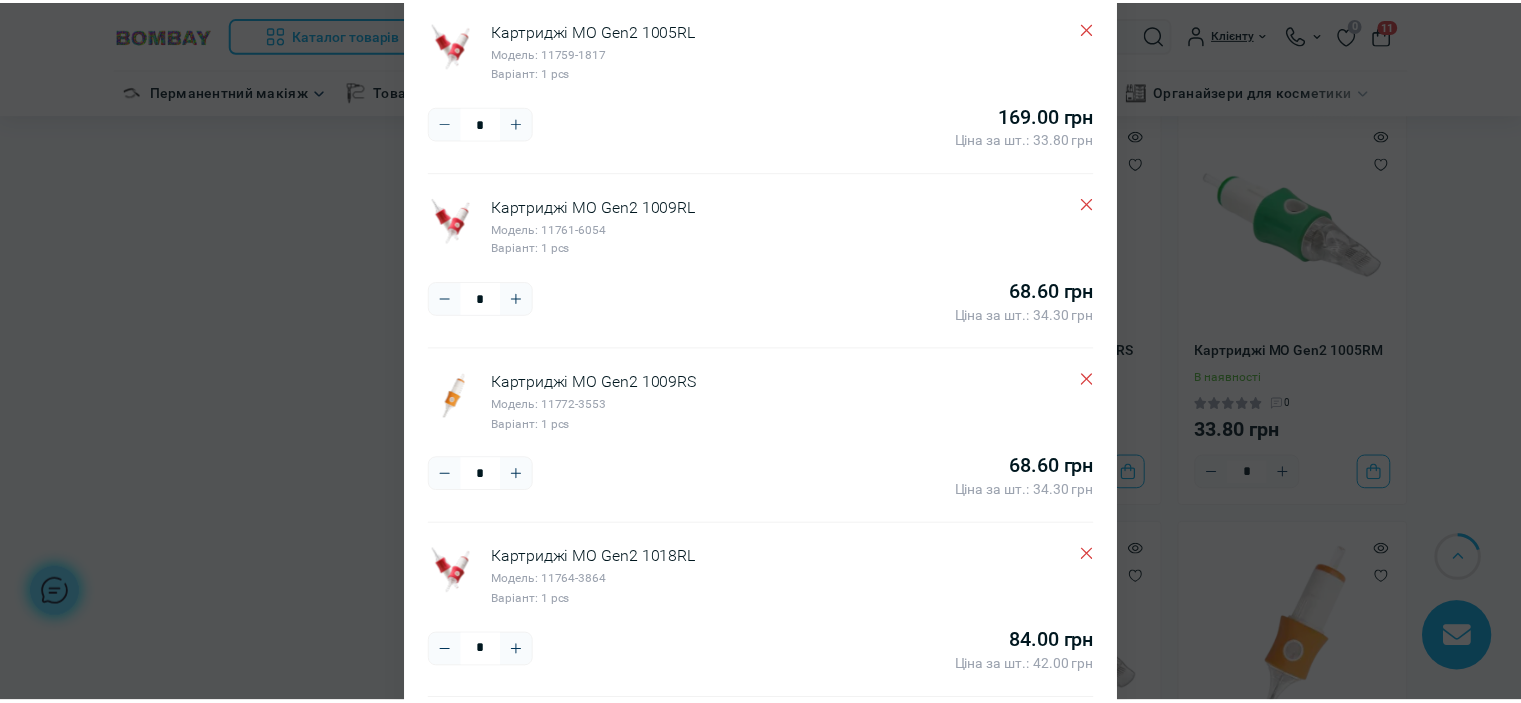 scroll, scrollTop: 400, scrollLeft: 0, axis: vertical 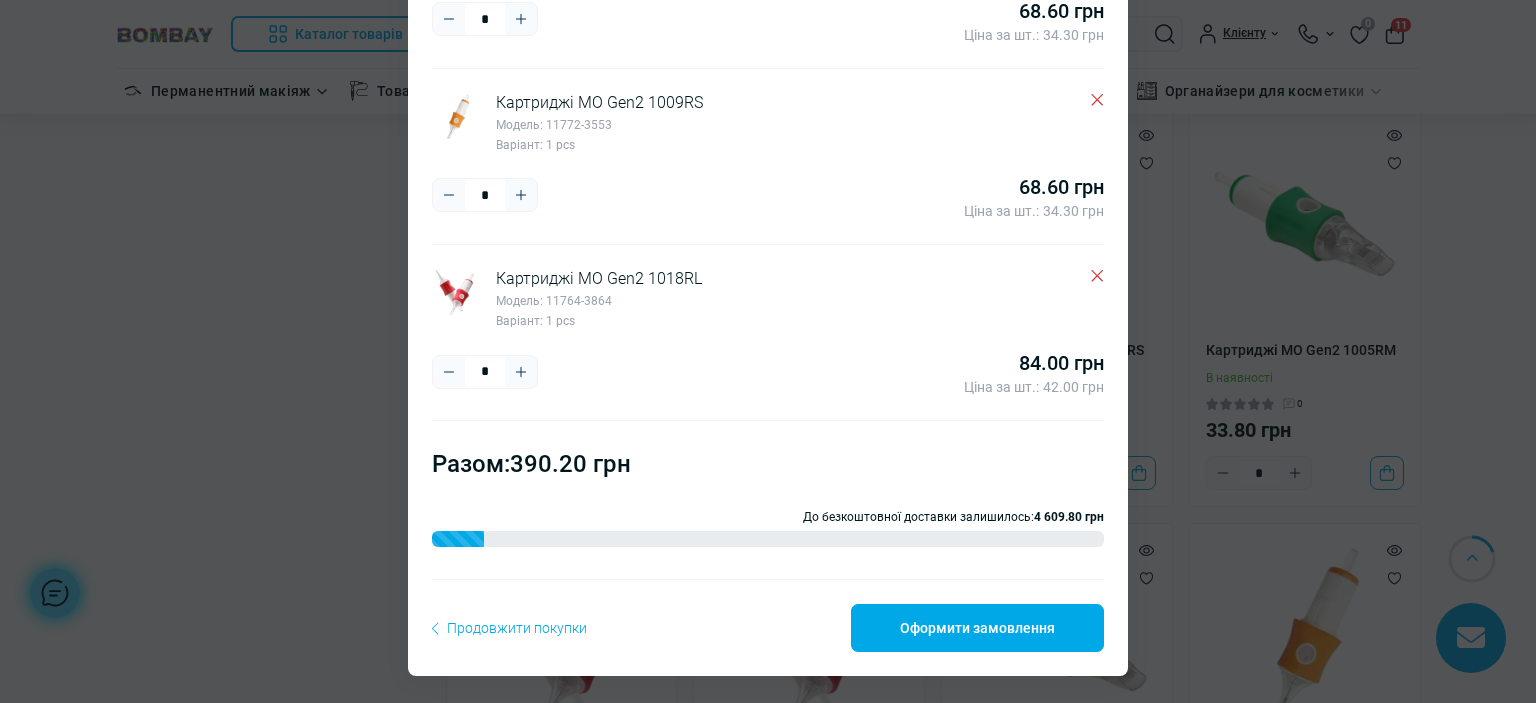 click on "Продовжити покупки" at bounding box center (509, 628) 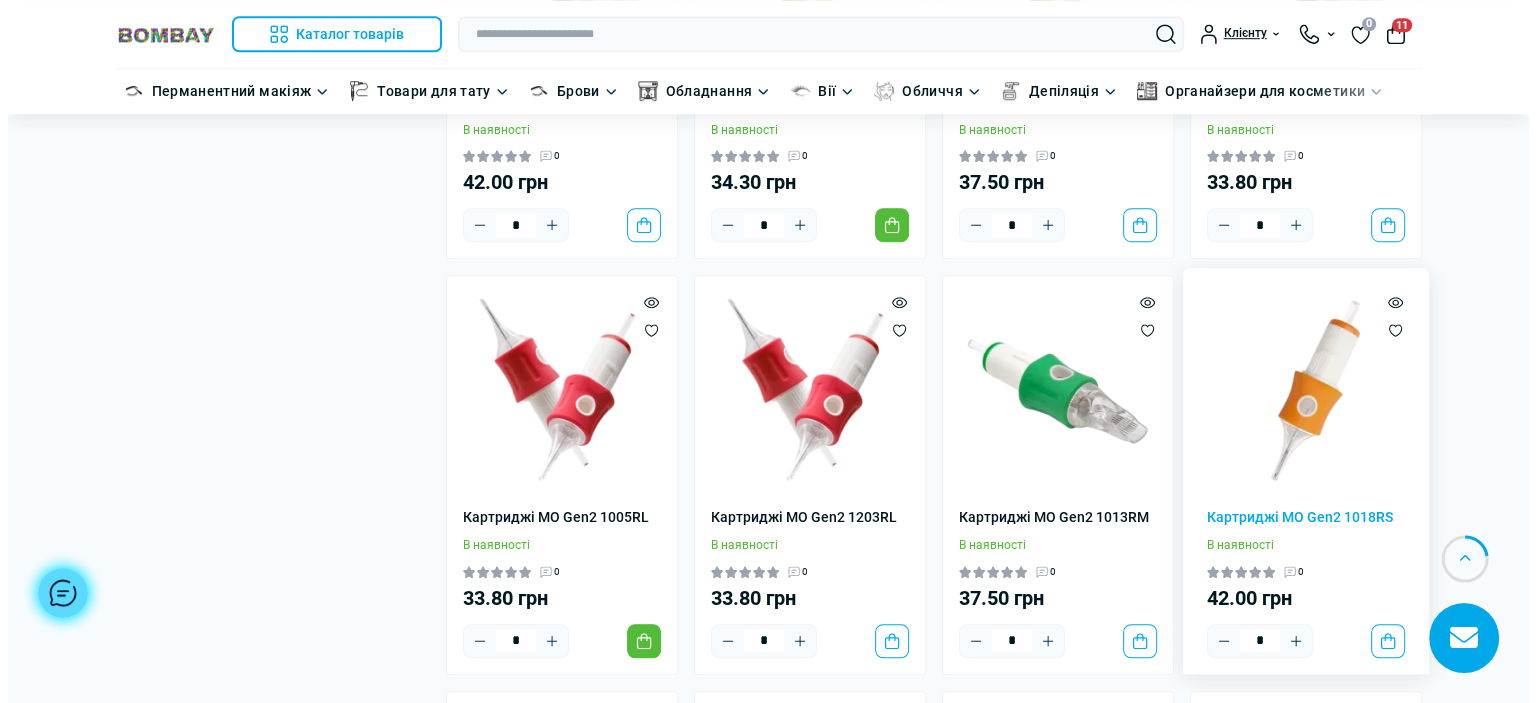 scroll, scrollTop: 1400, scrollLeft: 0, axis: vertical 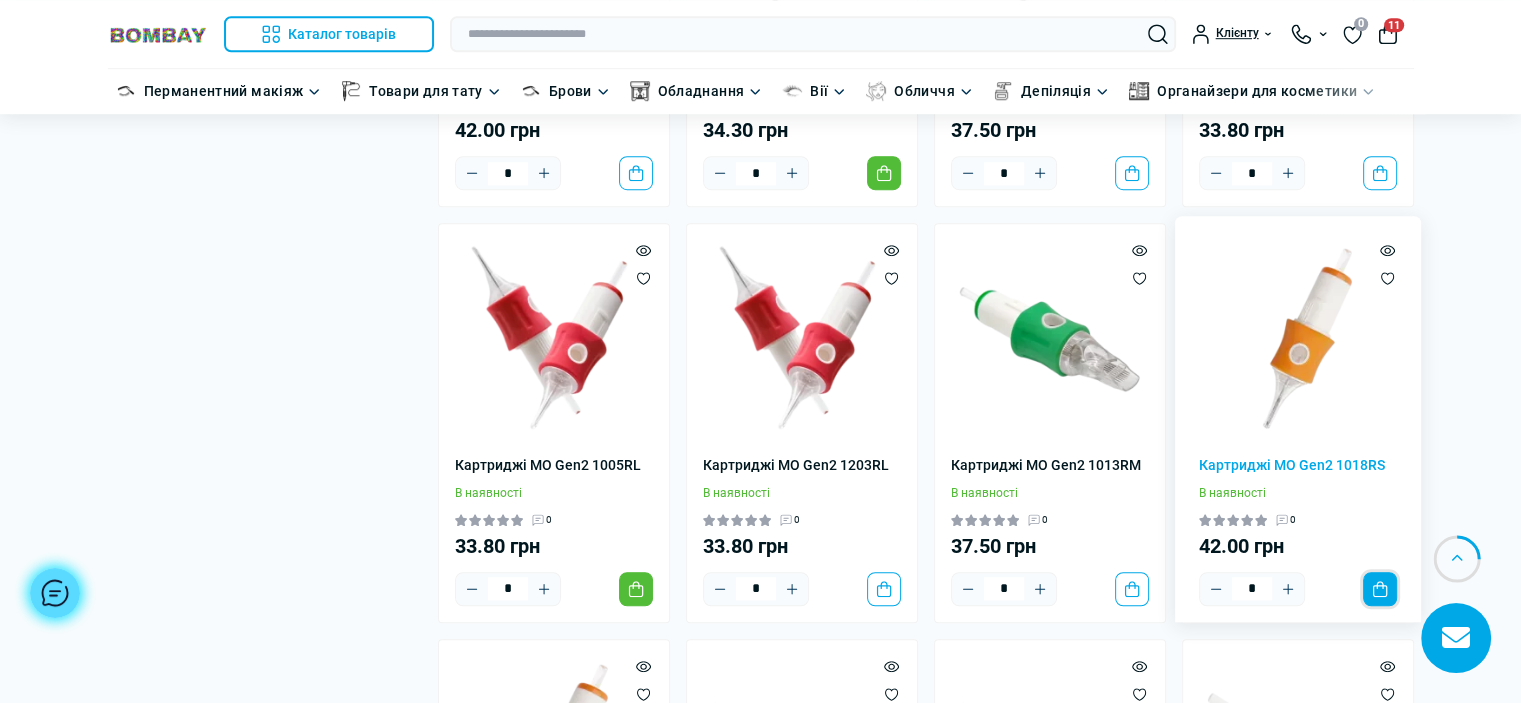 click on "До кошика" at bounding box center [1380, 589] 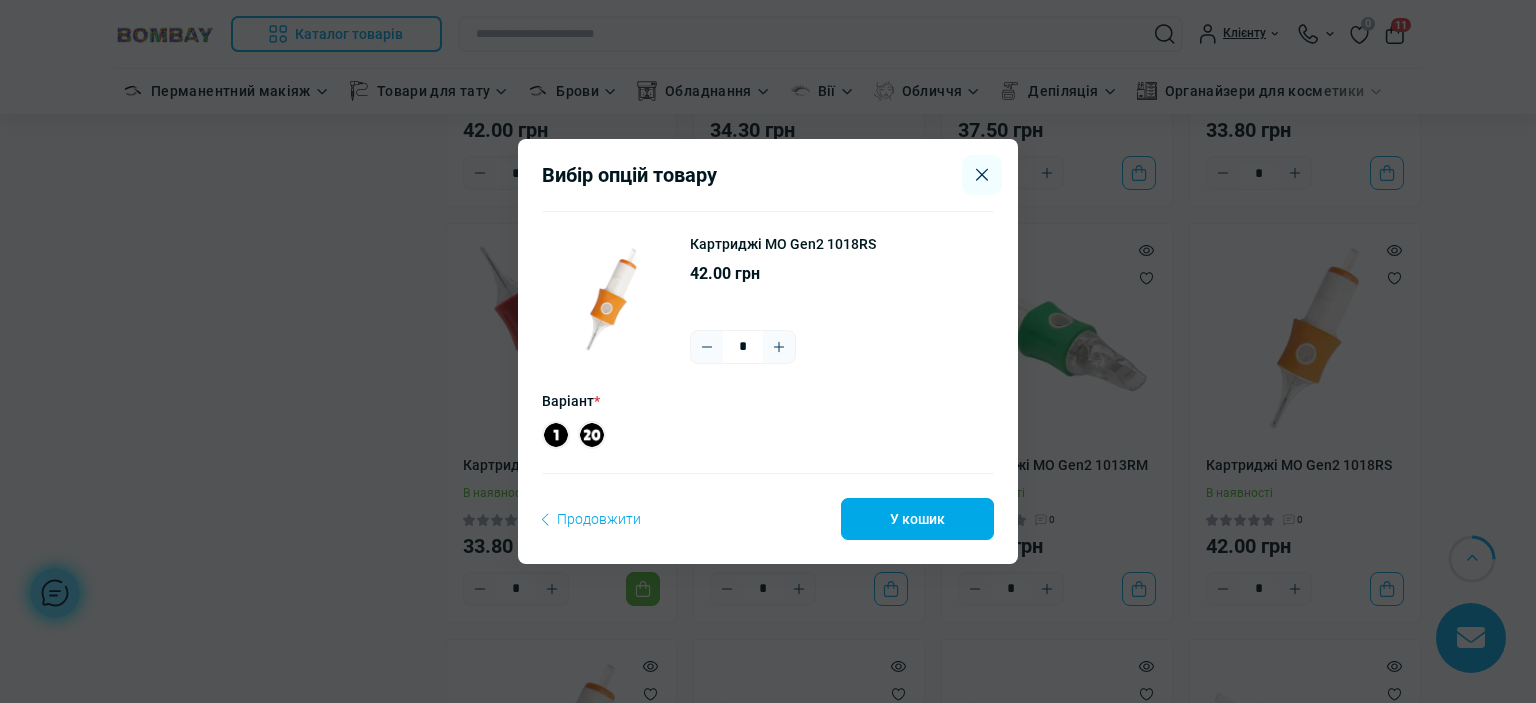 click at bounding box center (779, 347) 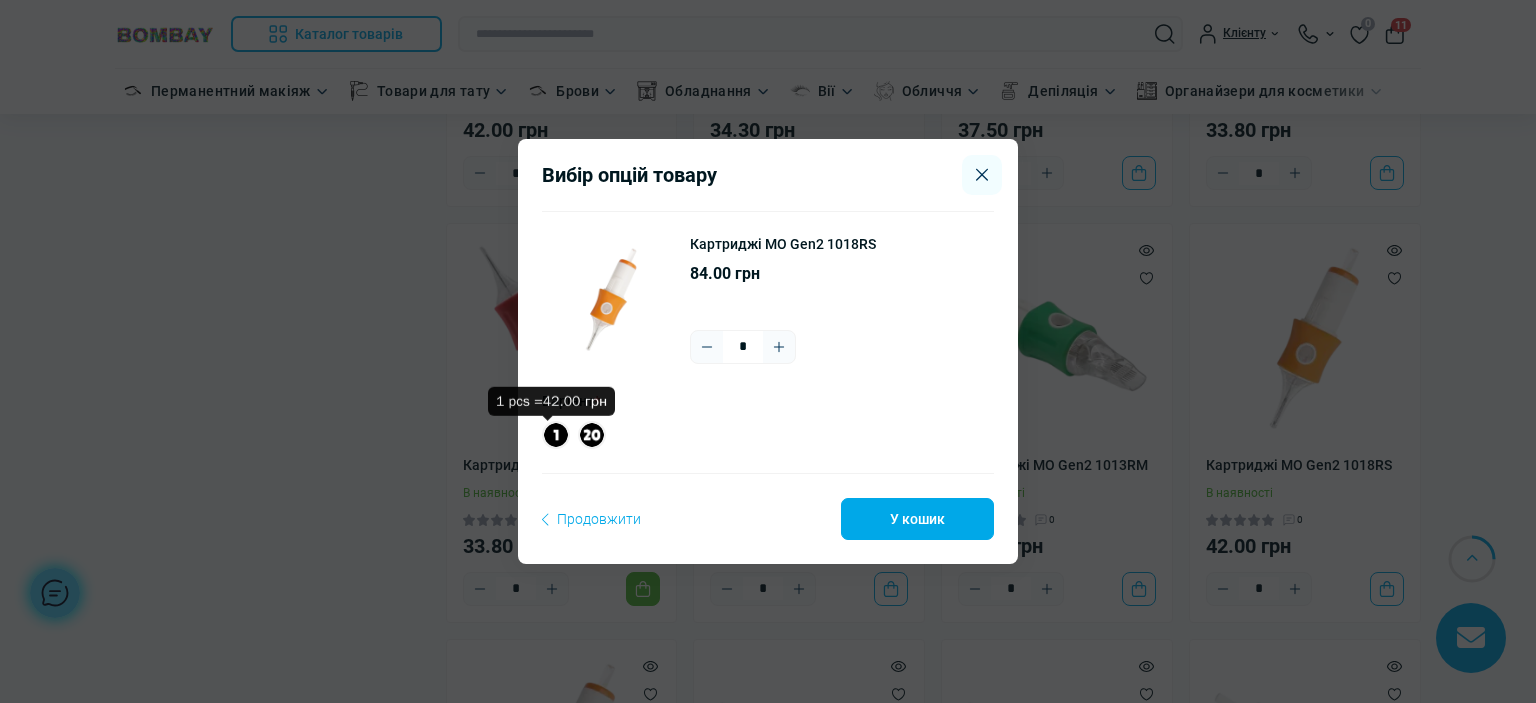 click at bounding box center [556, 435] 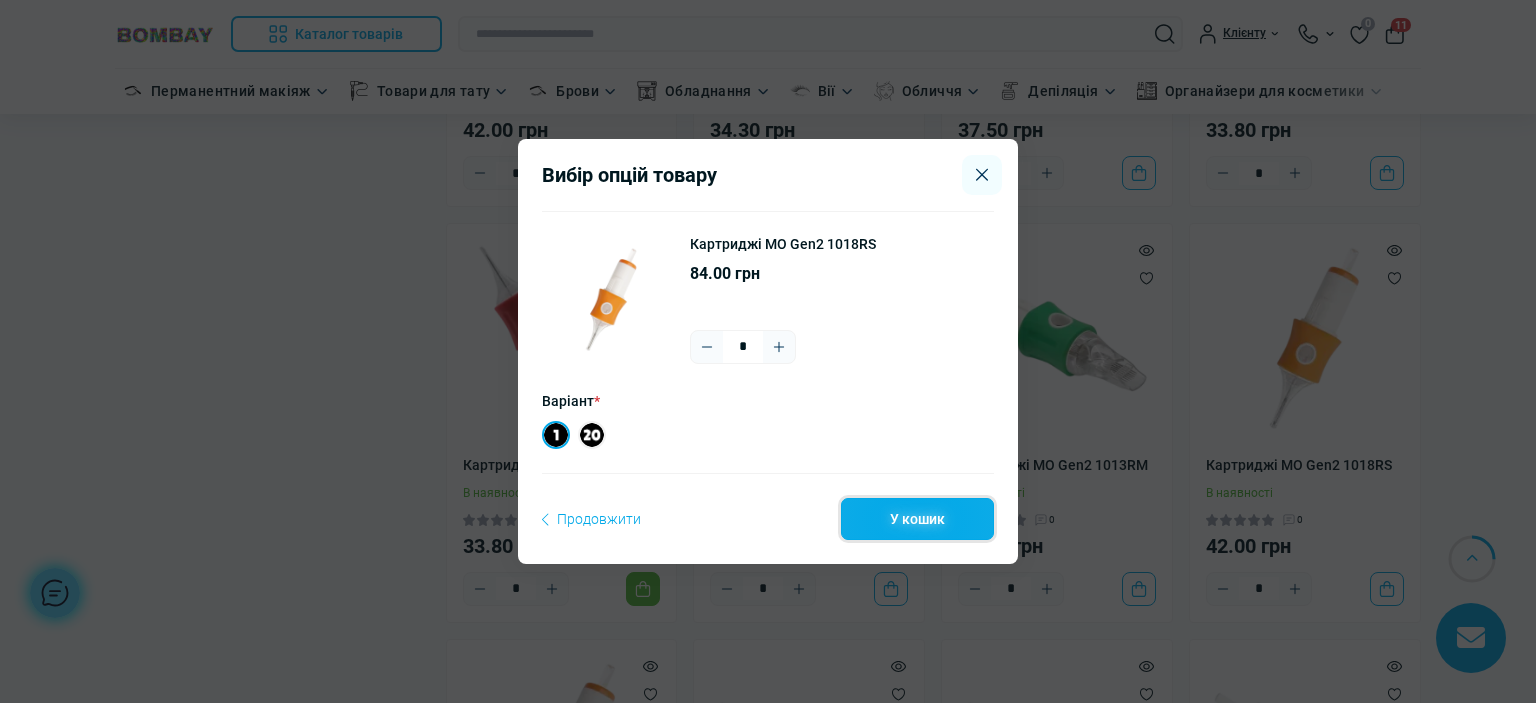 click on "У кошик" at bounding box center [917, 519] 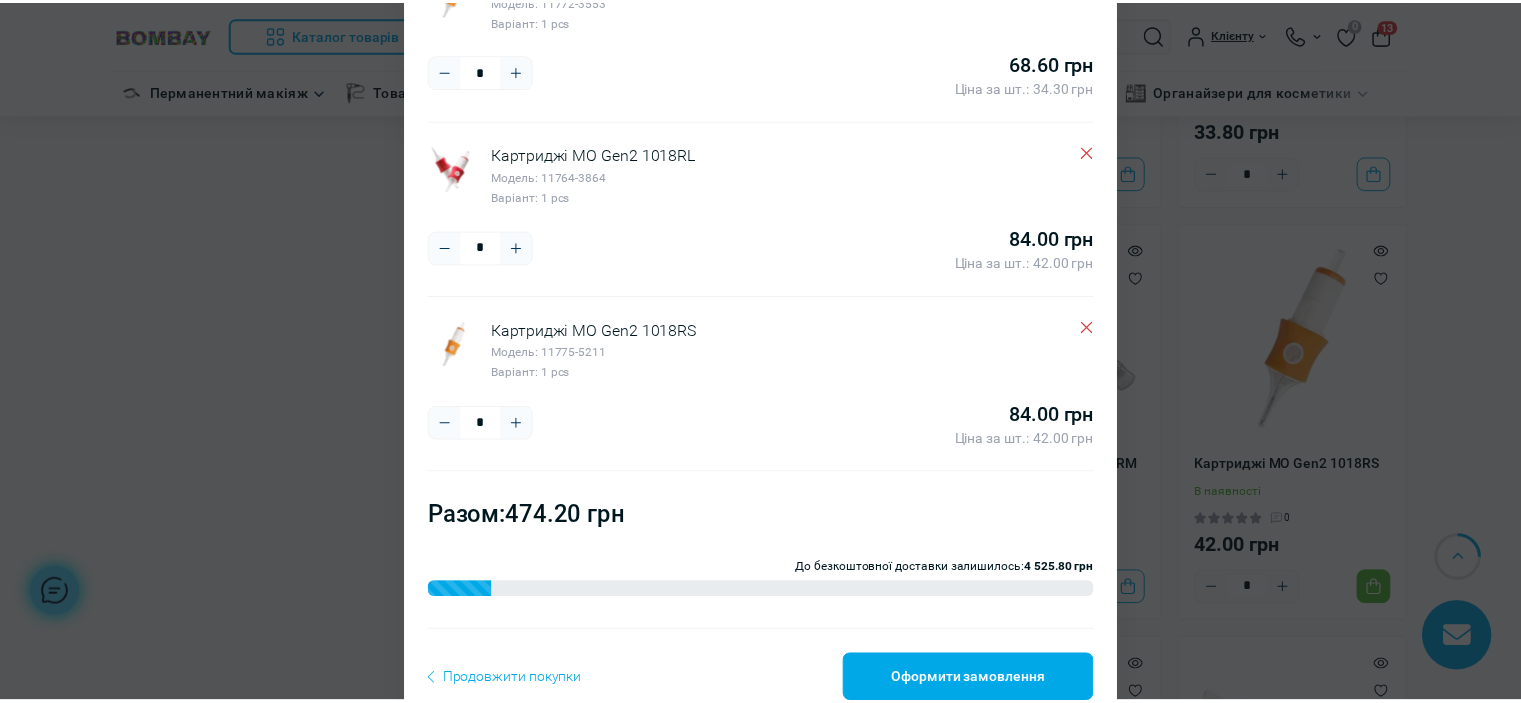 scroll, scrollTop: 575, scrollLeft: 0, axis: vertical 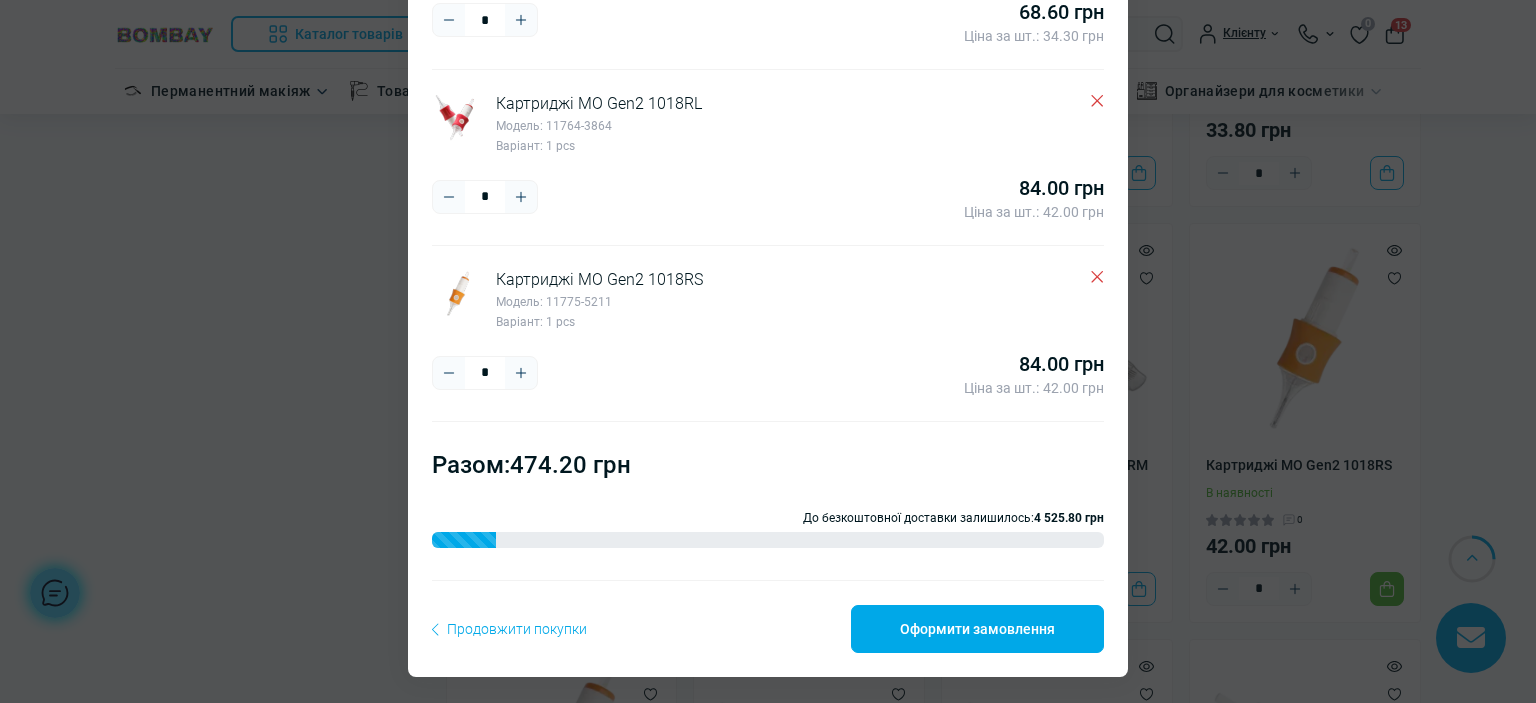 click on "Продовжити покупки" at bounding box center (509, 629) 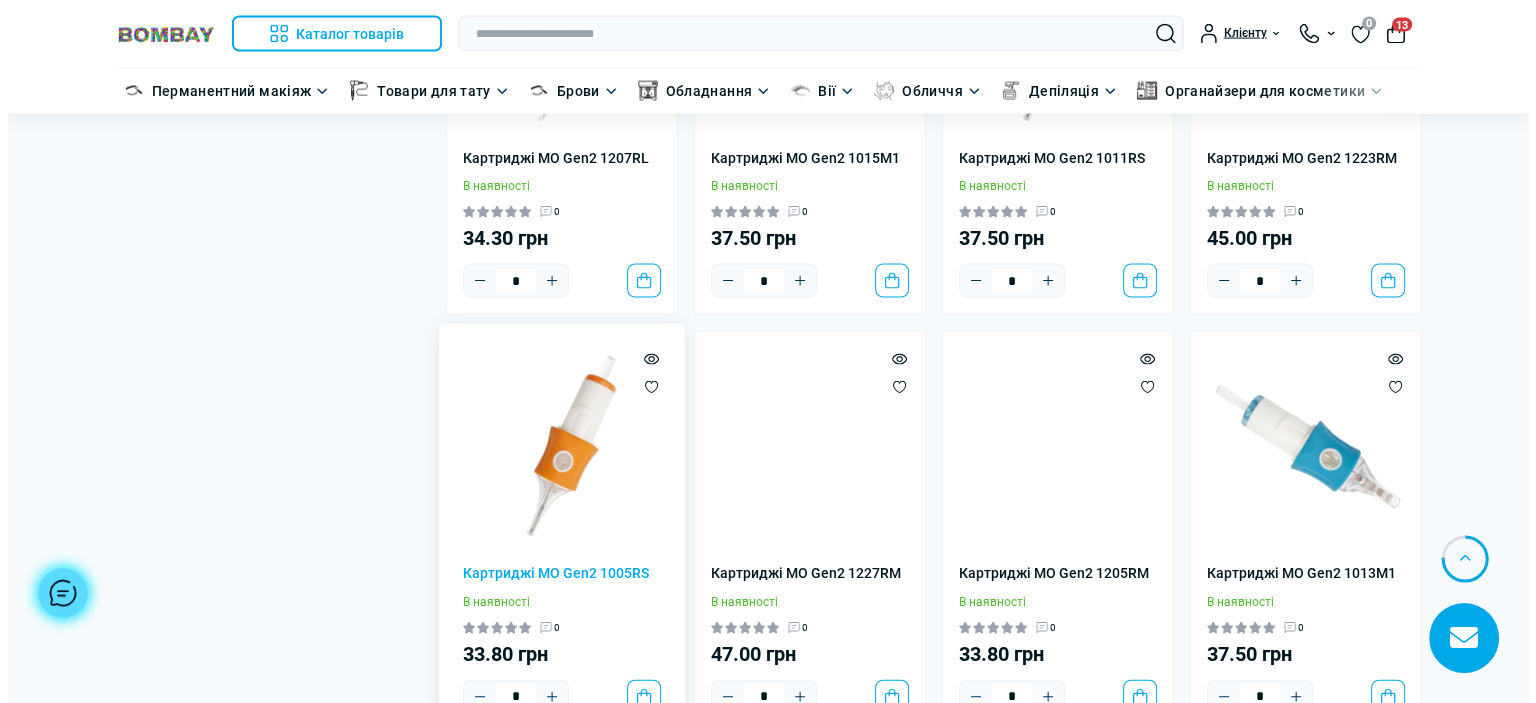 scroll, scrollTop: 4300, scrollLeft: 0, axis: vertical 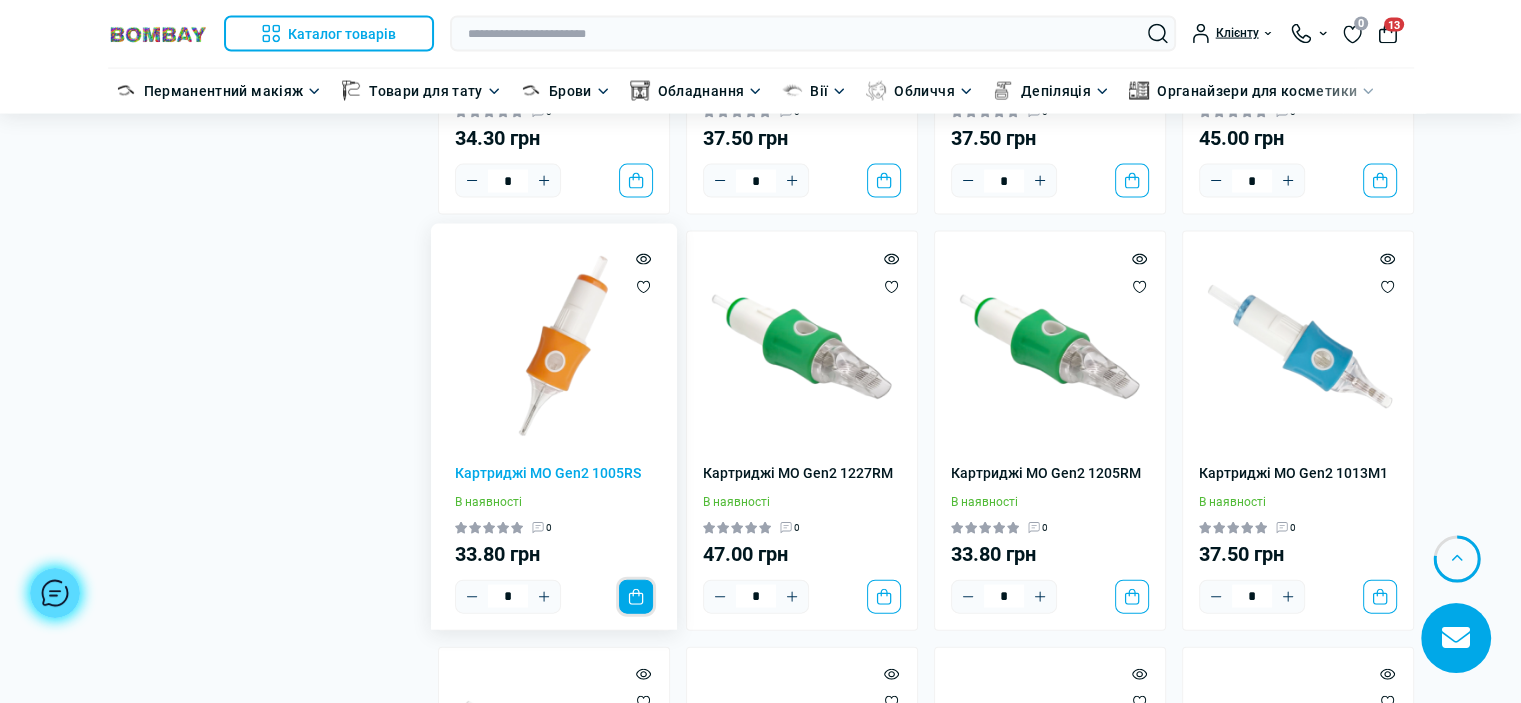 click on "До кошика" at bounding box center (636, 597) 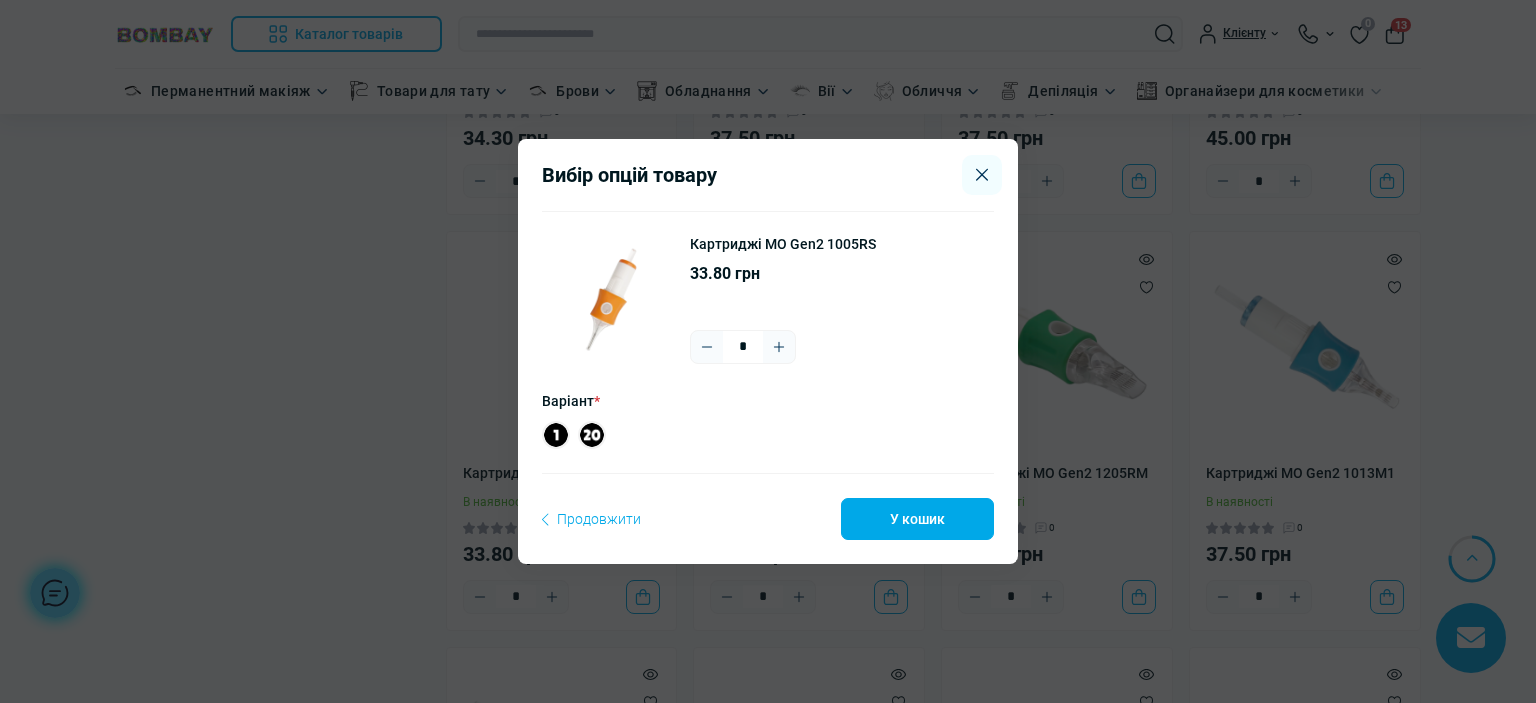 click 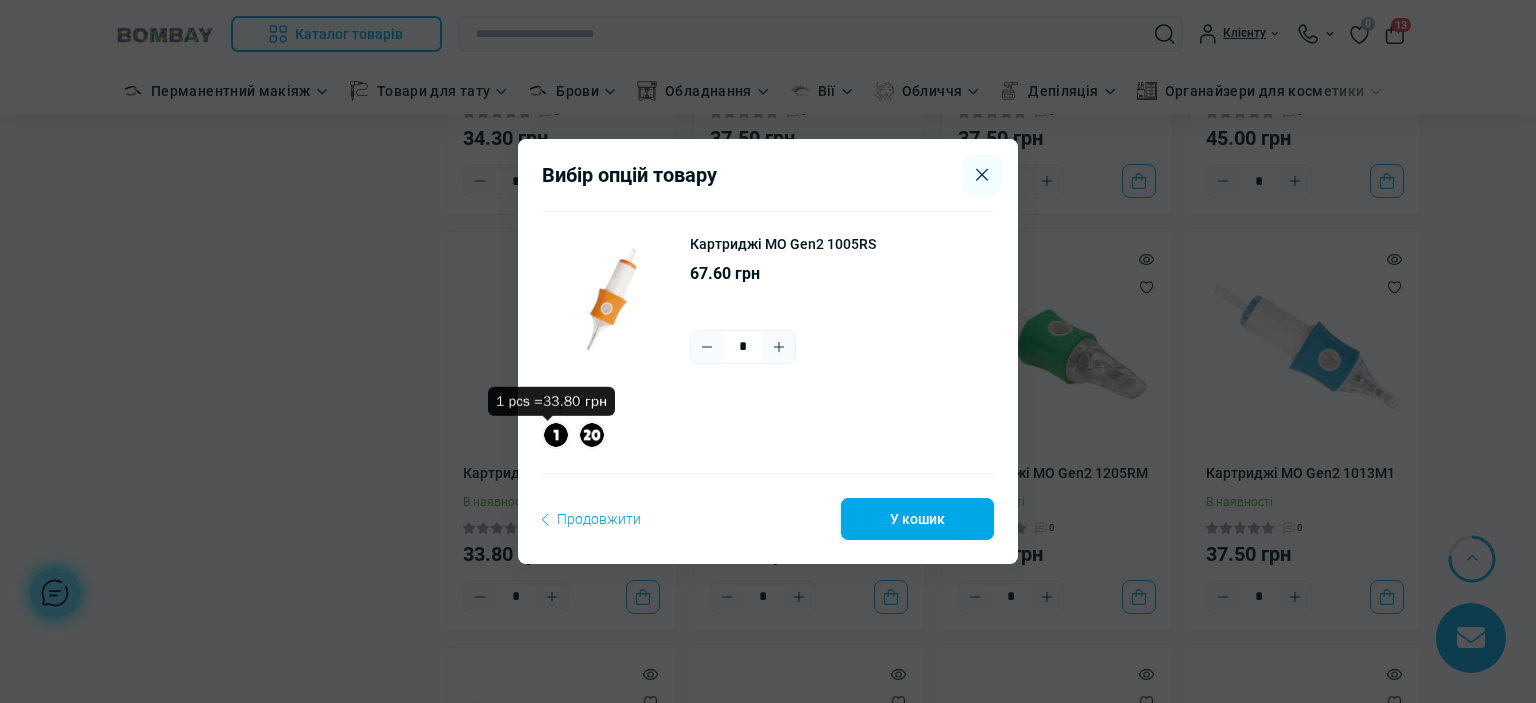 click at bounding box center [556, 435] 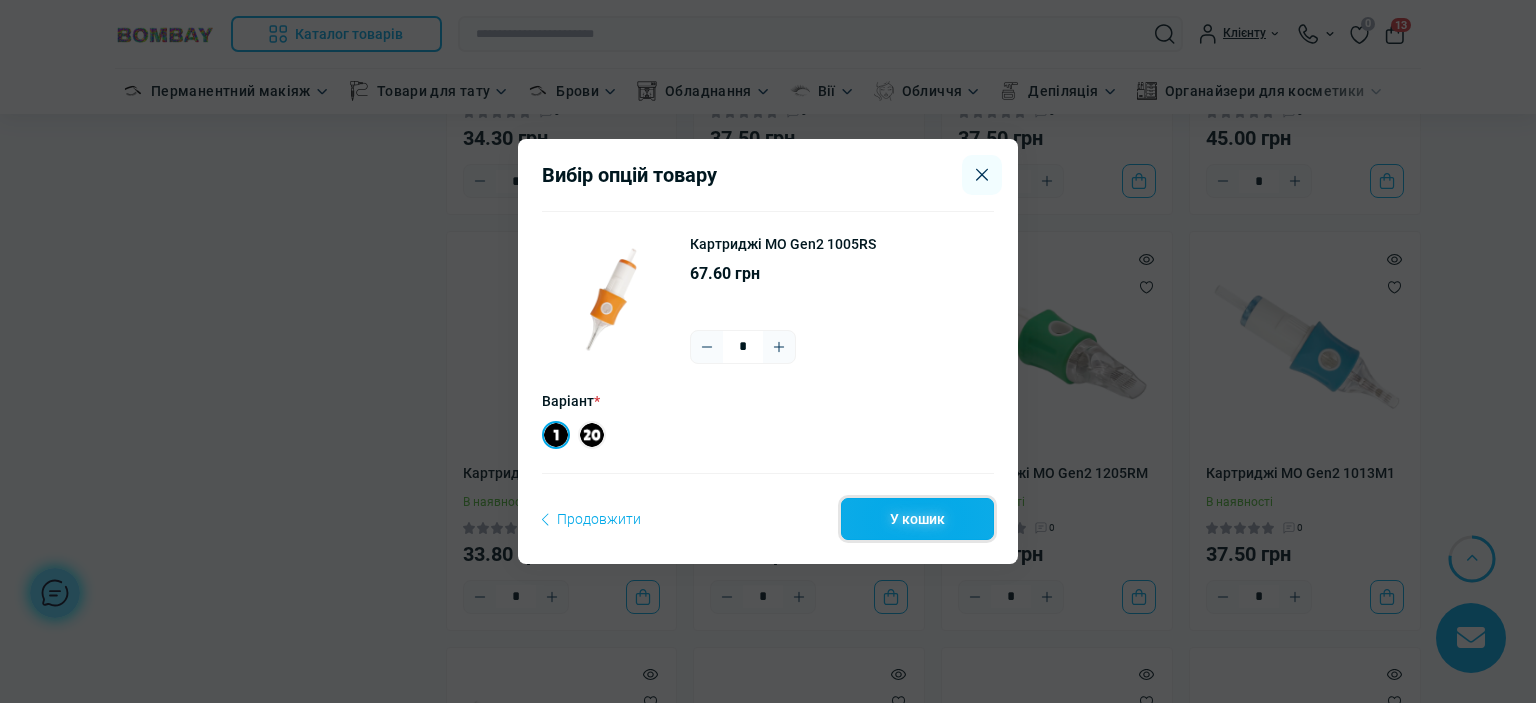 click on "У кошик" at bounding box center [917, 519] 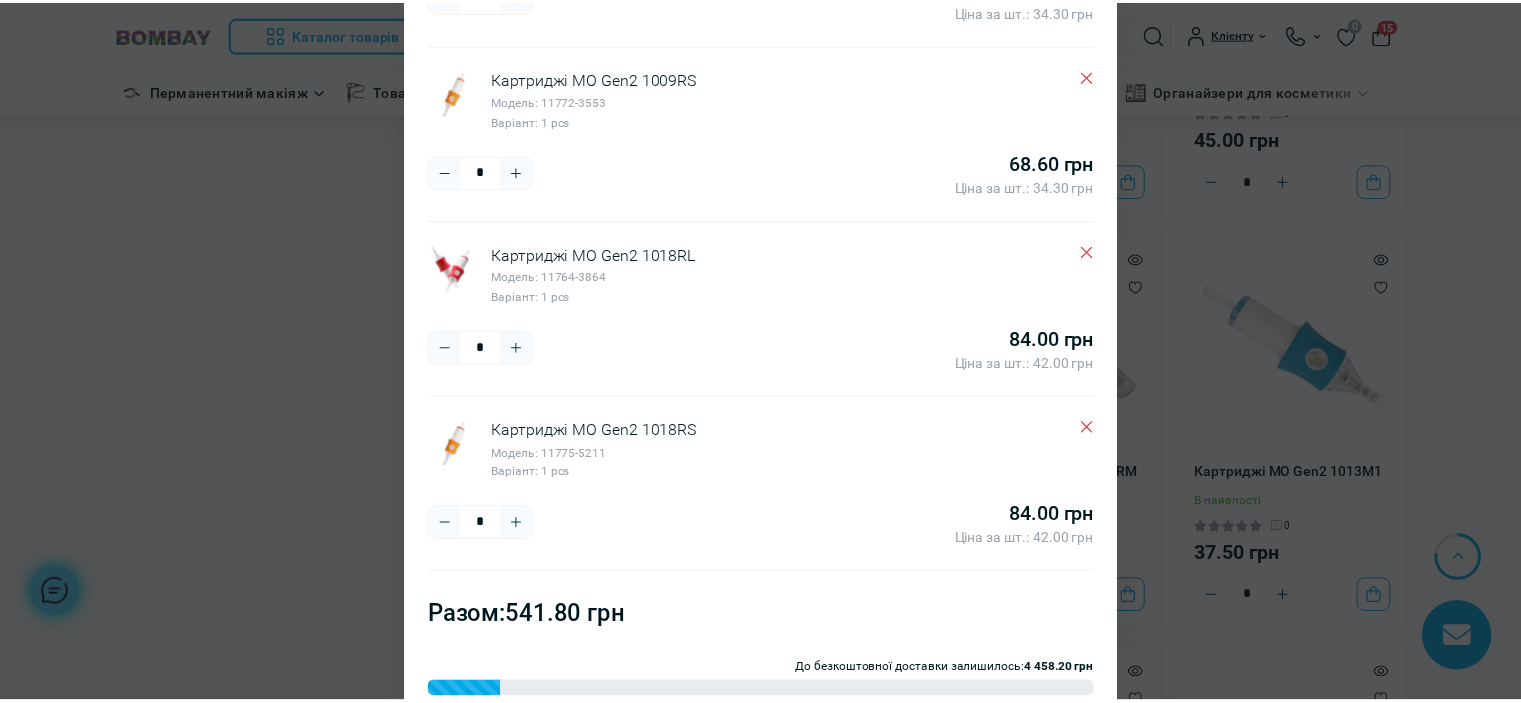 scroll, scrollTop: 751, scrollLeft: 0, axis: vertical 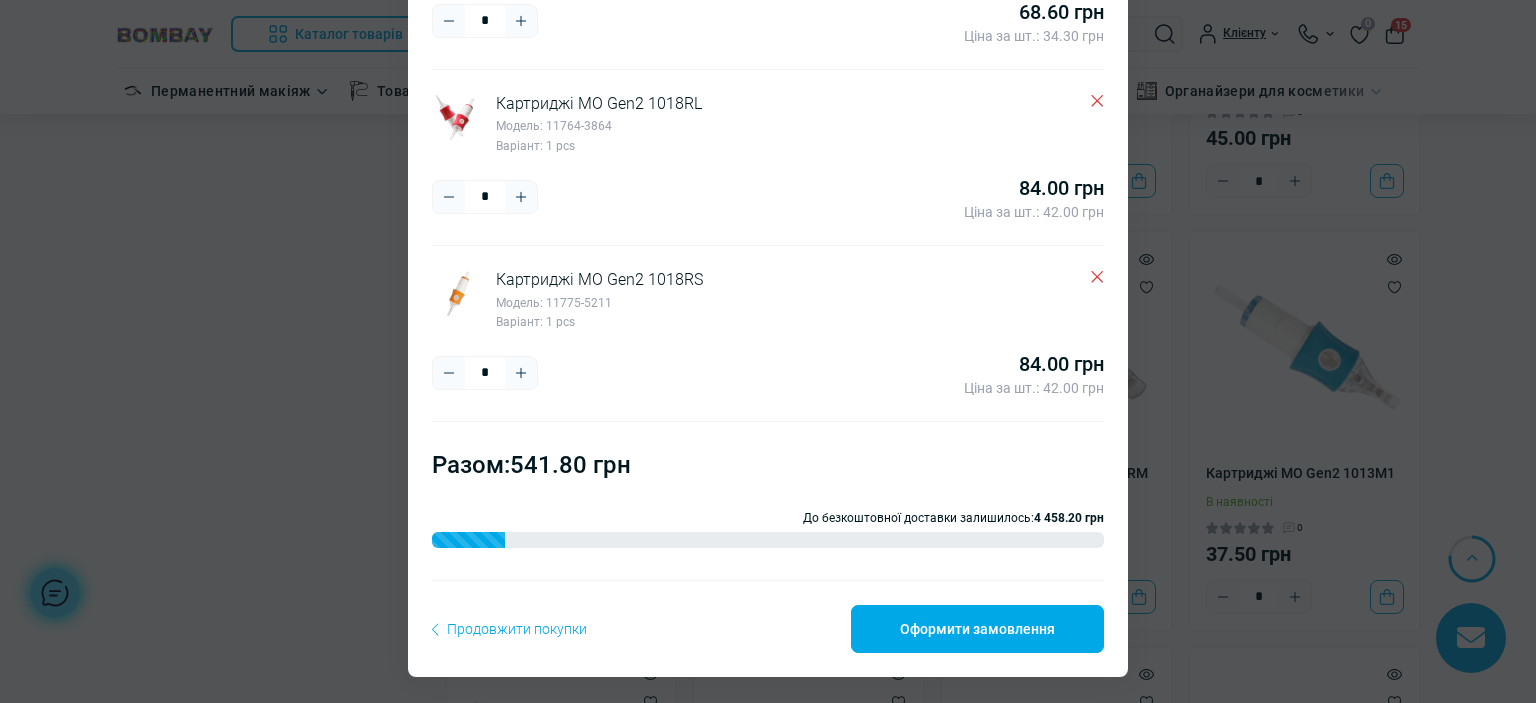 click on "Продовжити покупки" at bounding box center (509, 629) 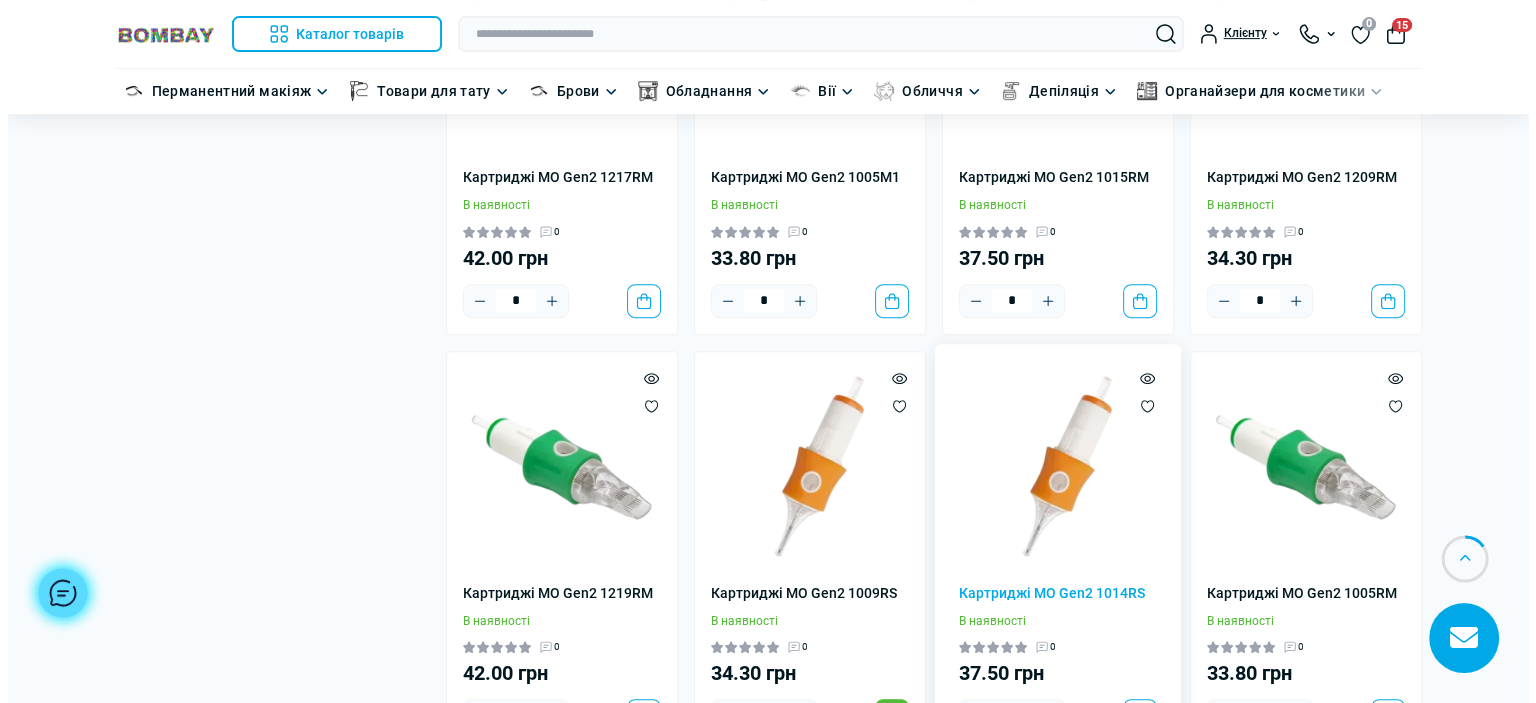scroll, scrollTop: 900, scrollLeft: 0, axis: vertical 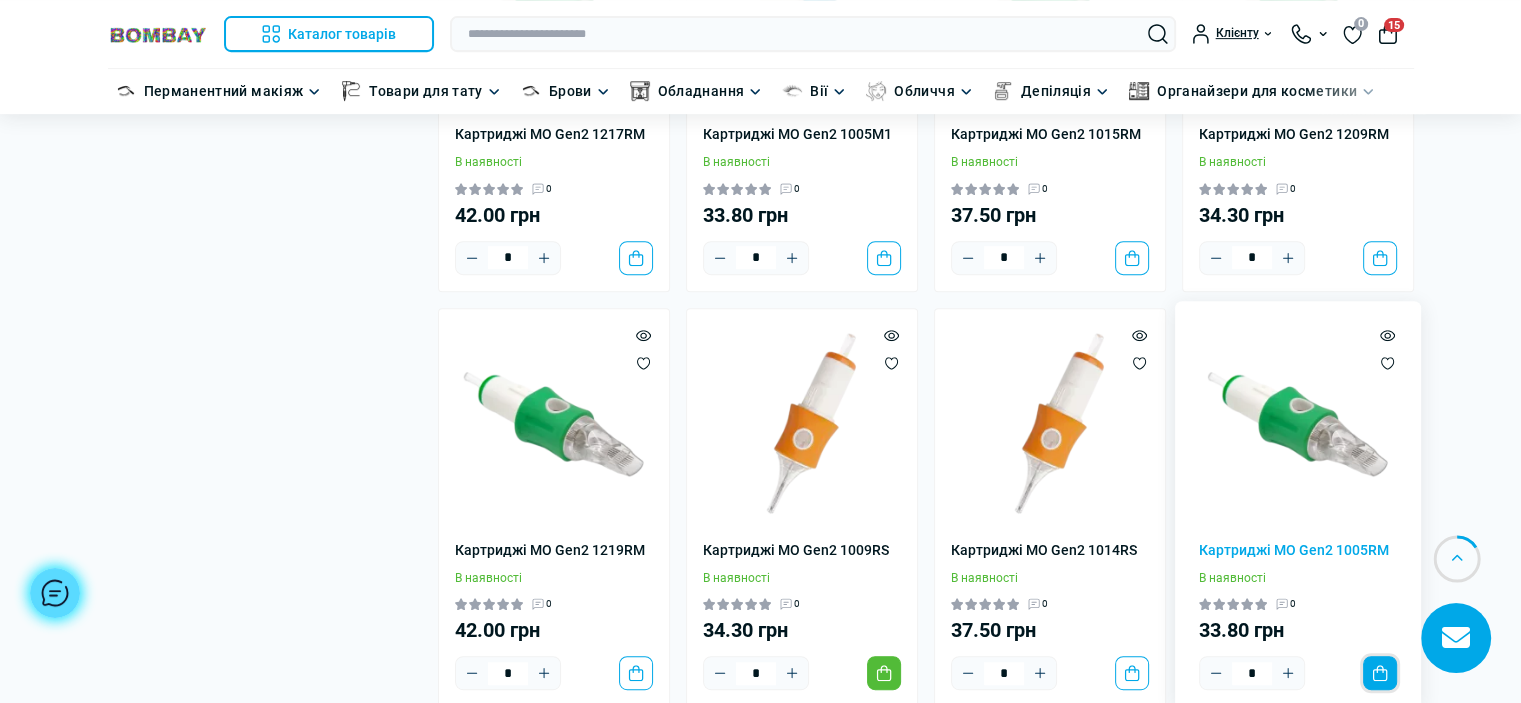 click on "До кошика" at bounding box center (1380, 673) 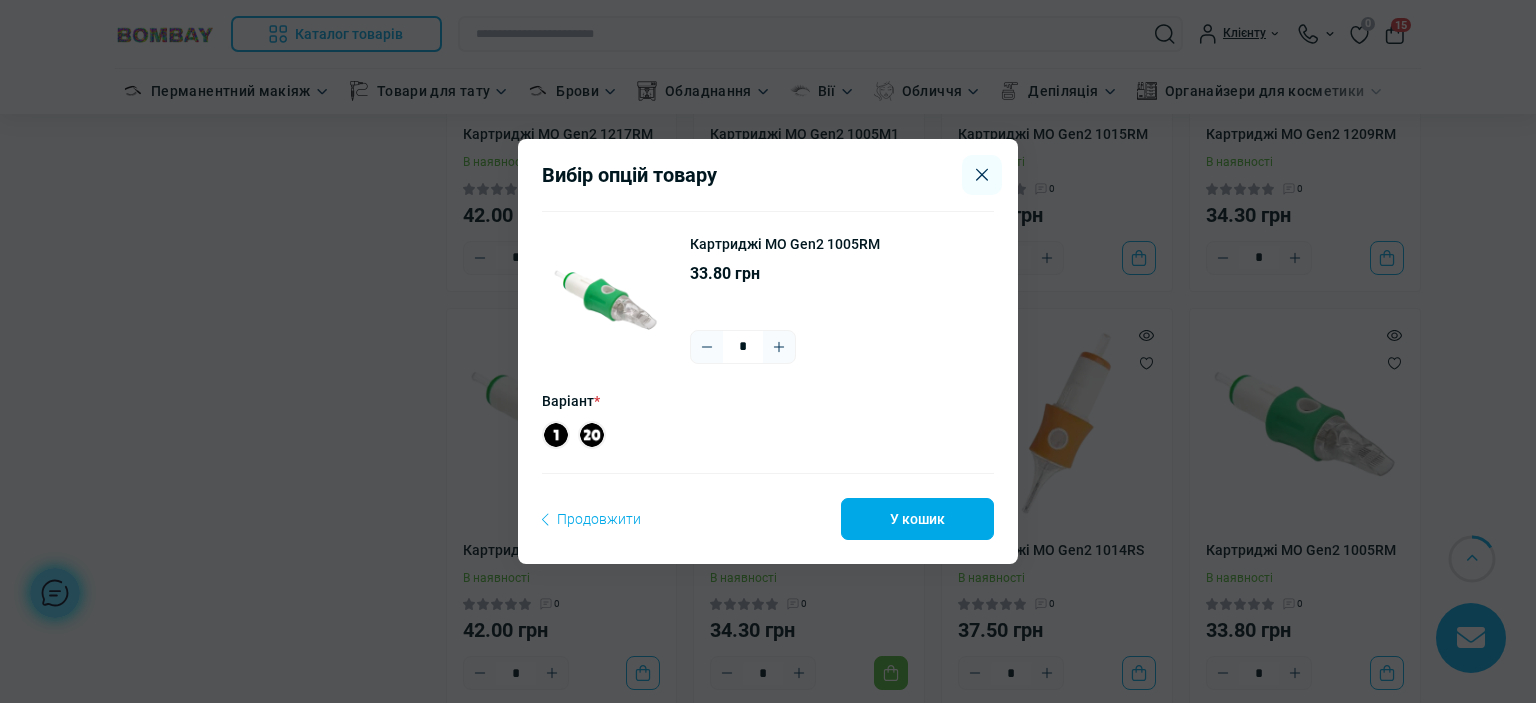 click 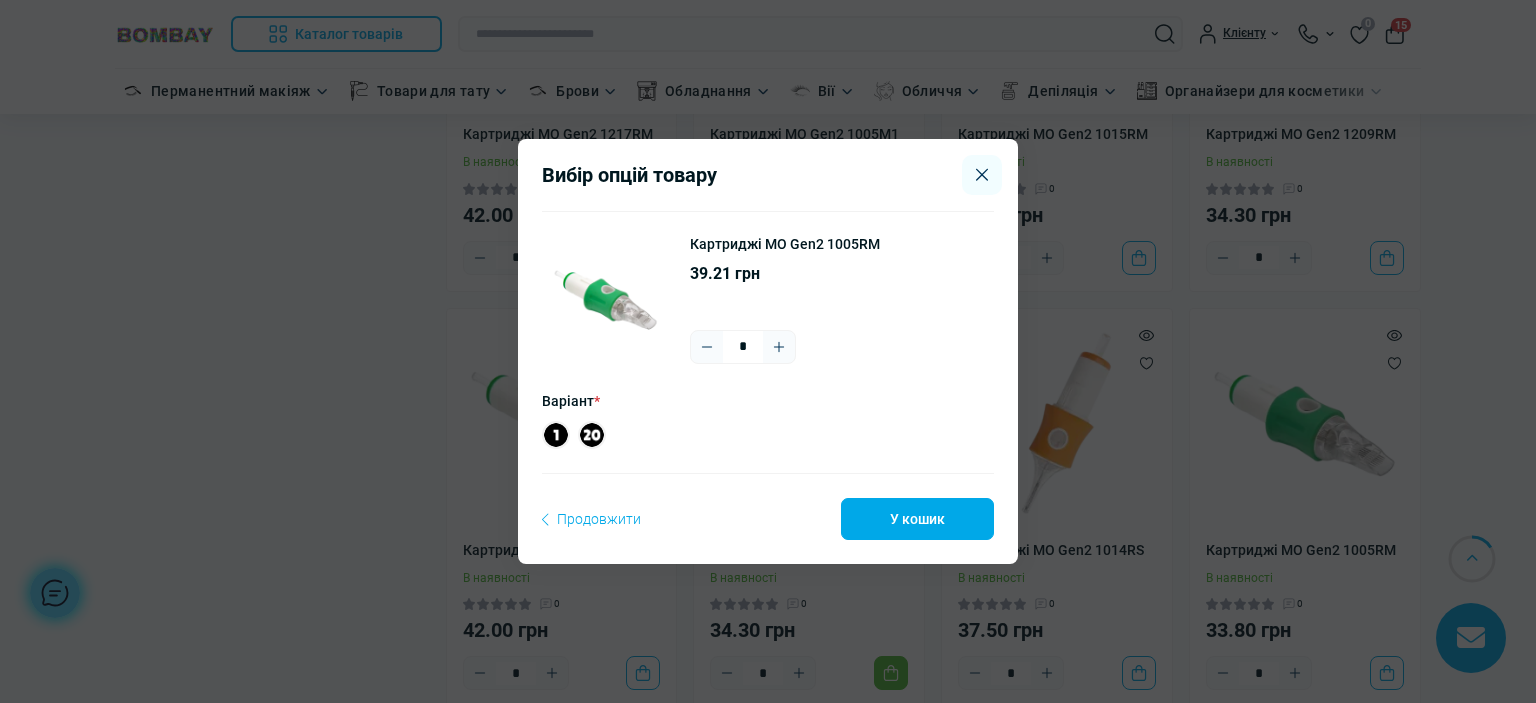 click 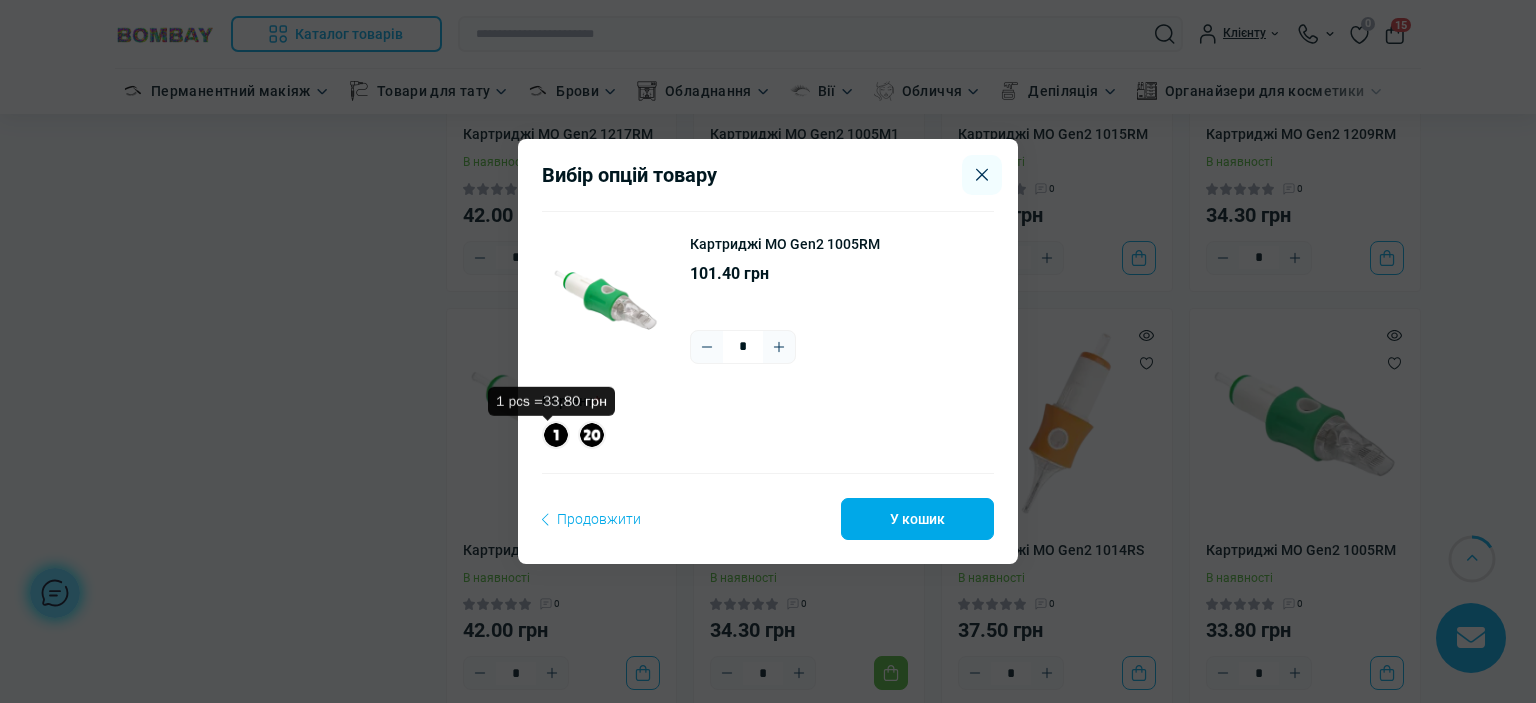 click at bounding box center [556, 435] 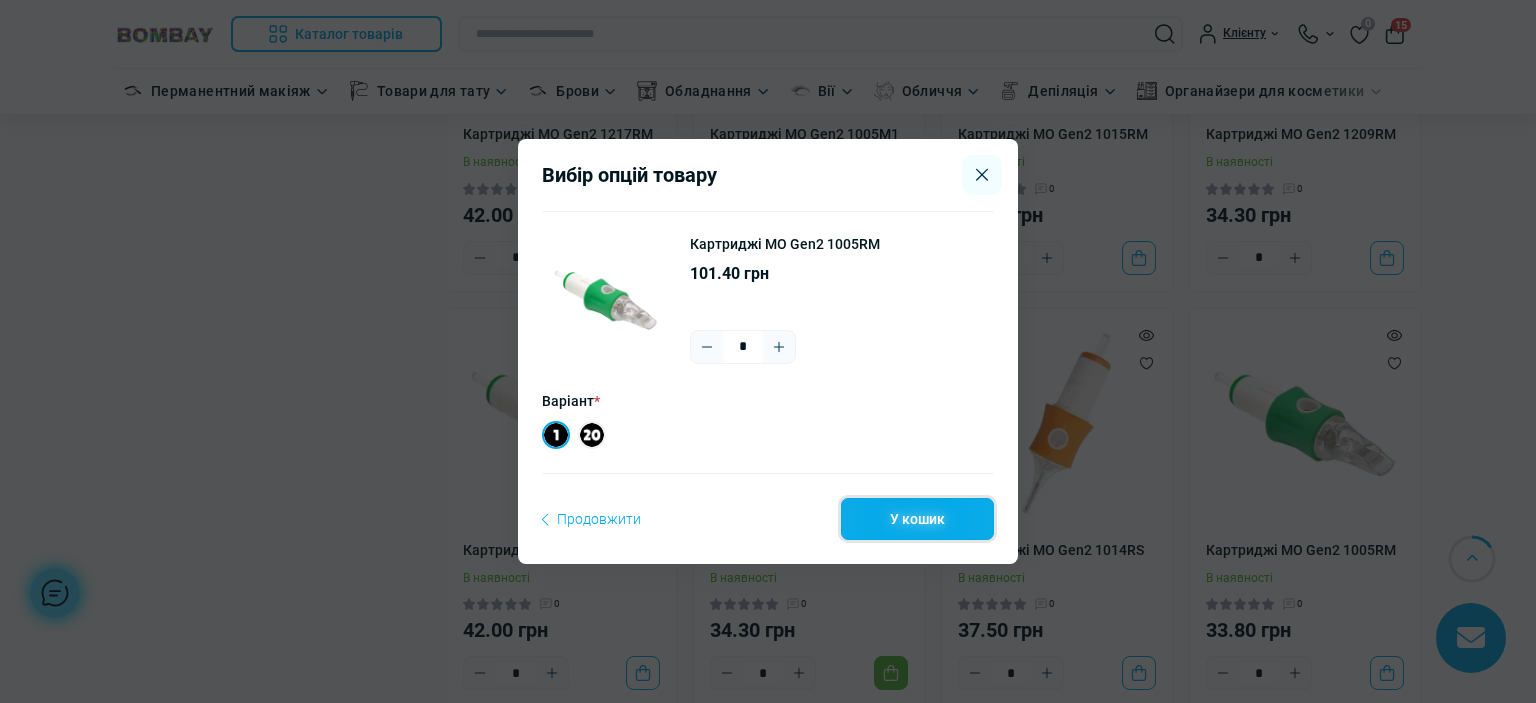 click on "У кошик" at bounding box center (917, 519) 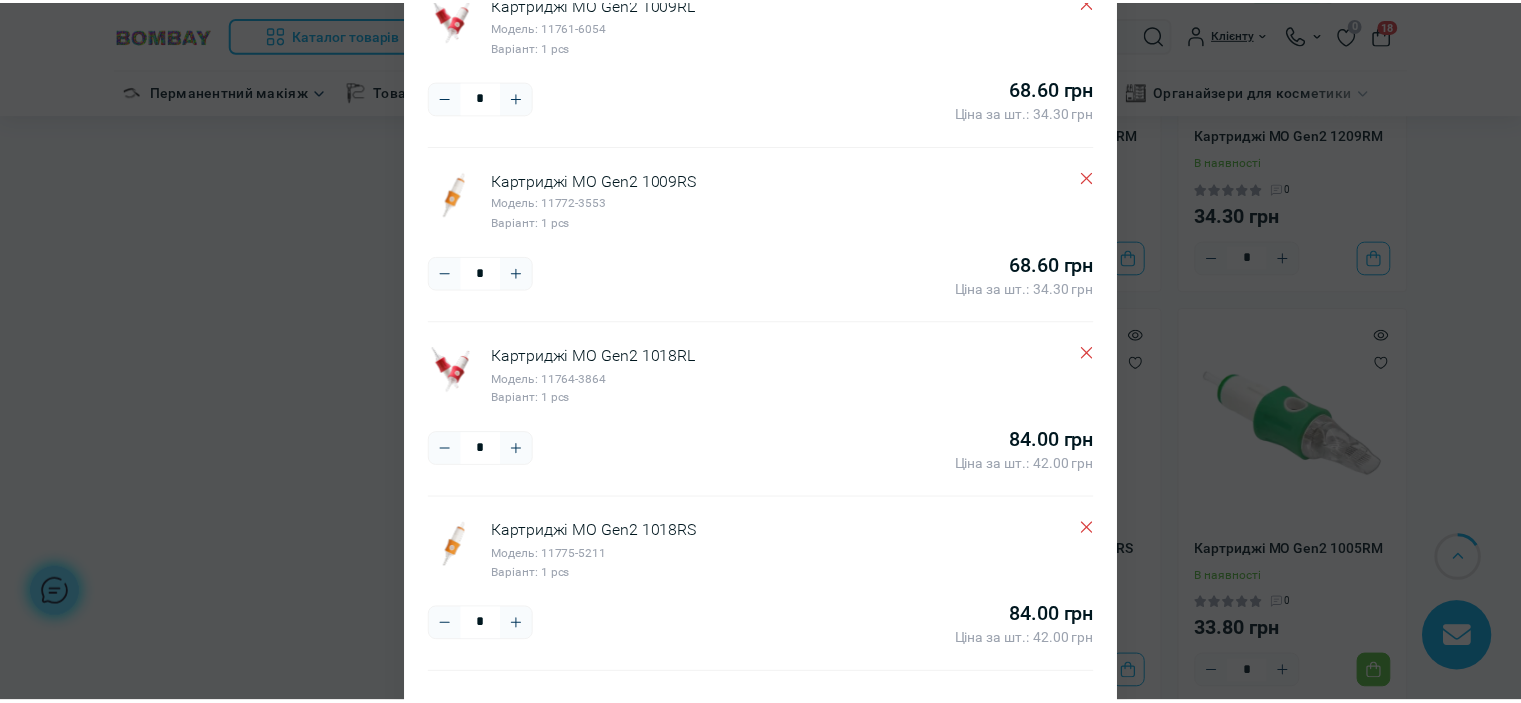scroll, scrollTop: 927, scrollLeft: 0, axis: vertical 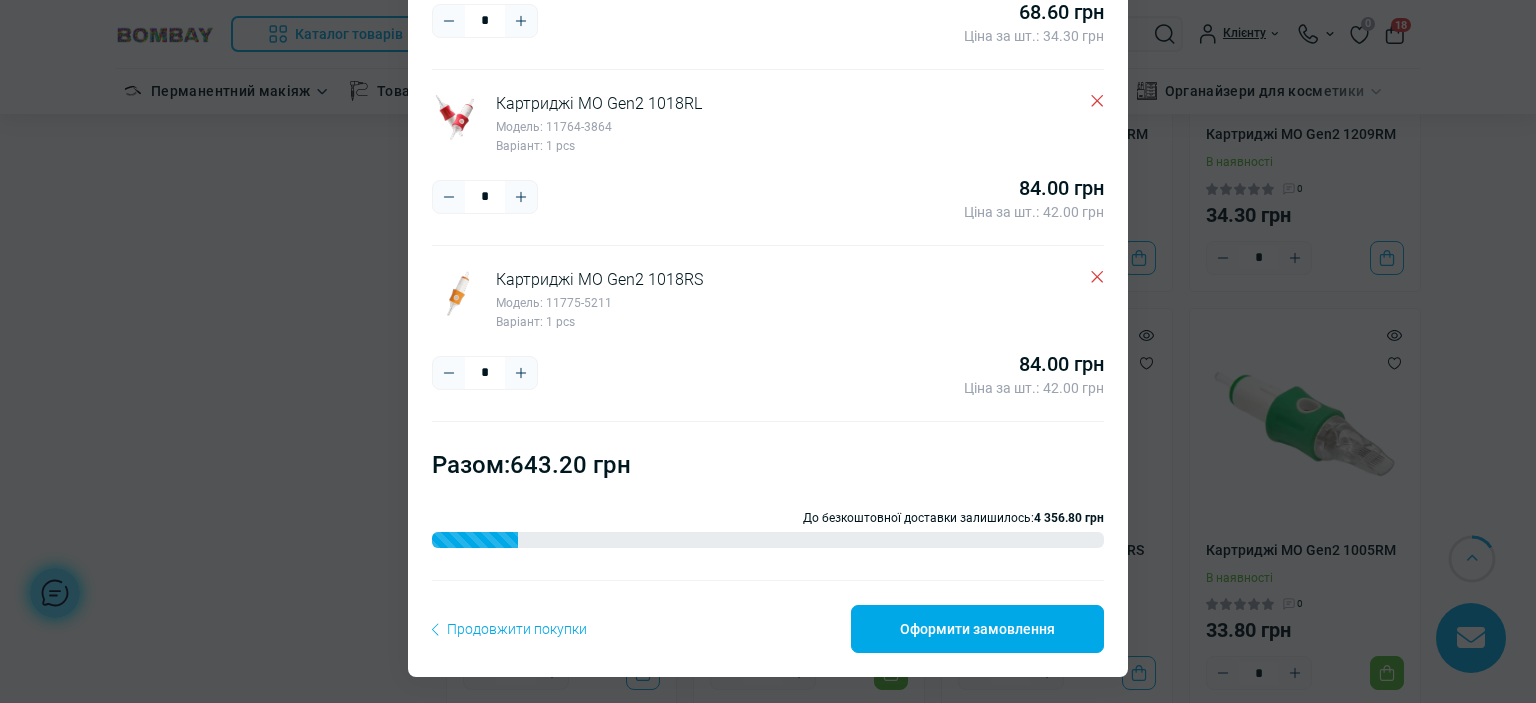 click on "Продовжити покупки" at bounding box center [509, 629] 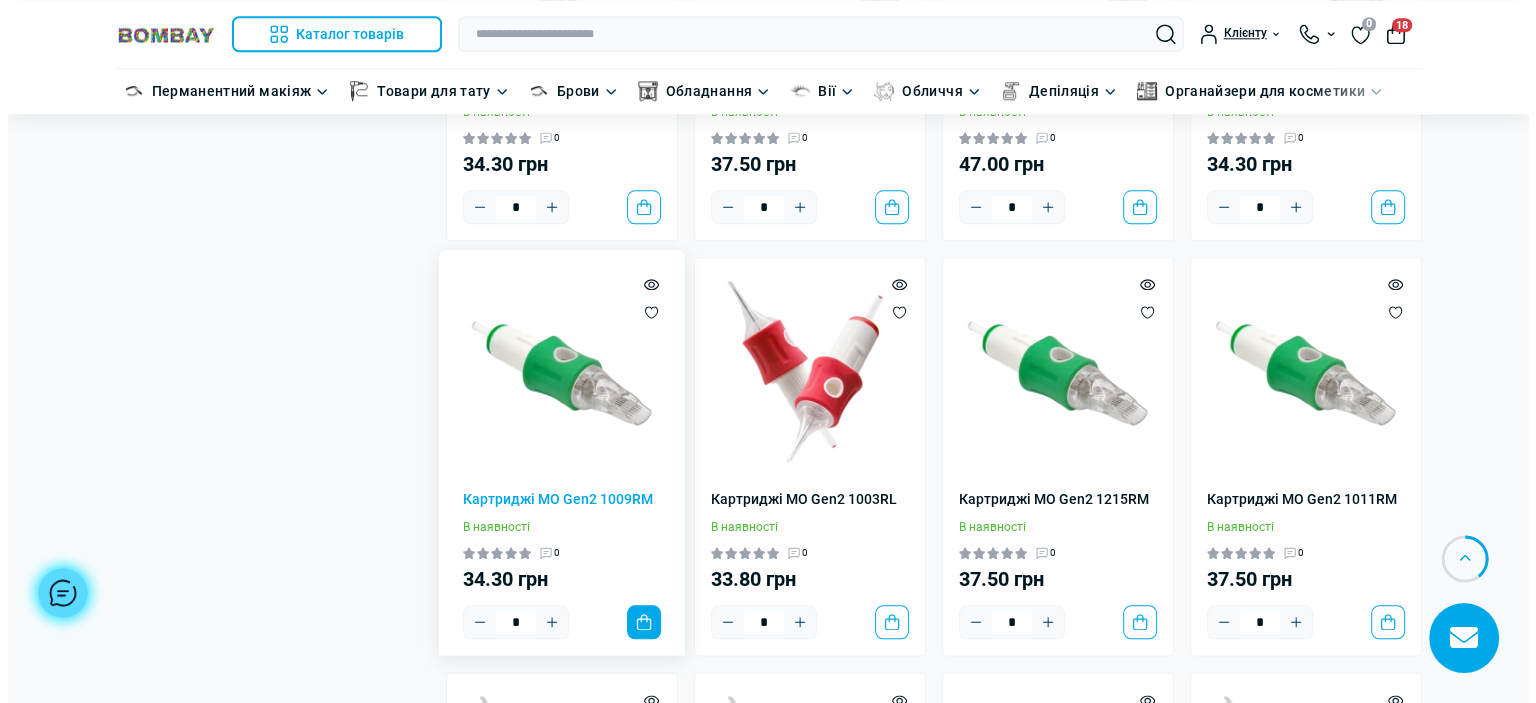 scroll, scrollTop: 2200, scrollLeft: 0, axis: vertical 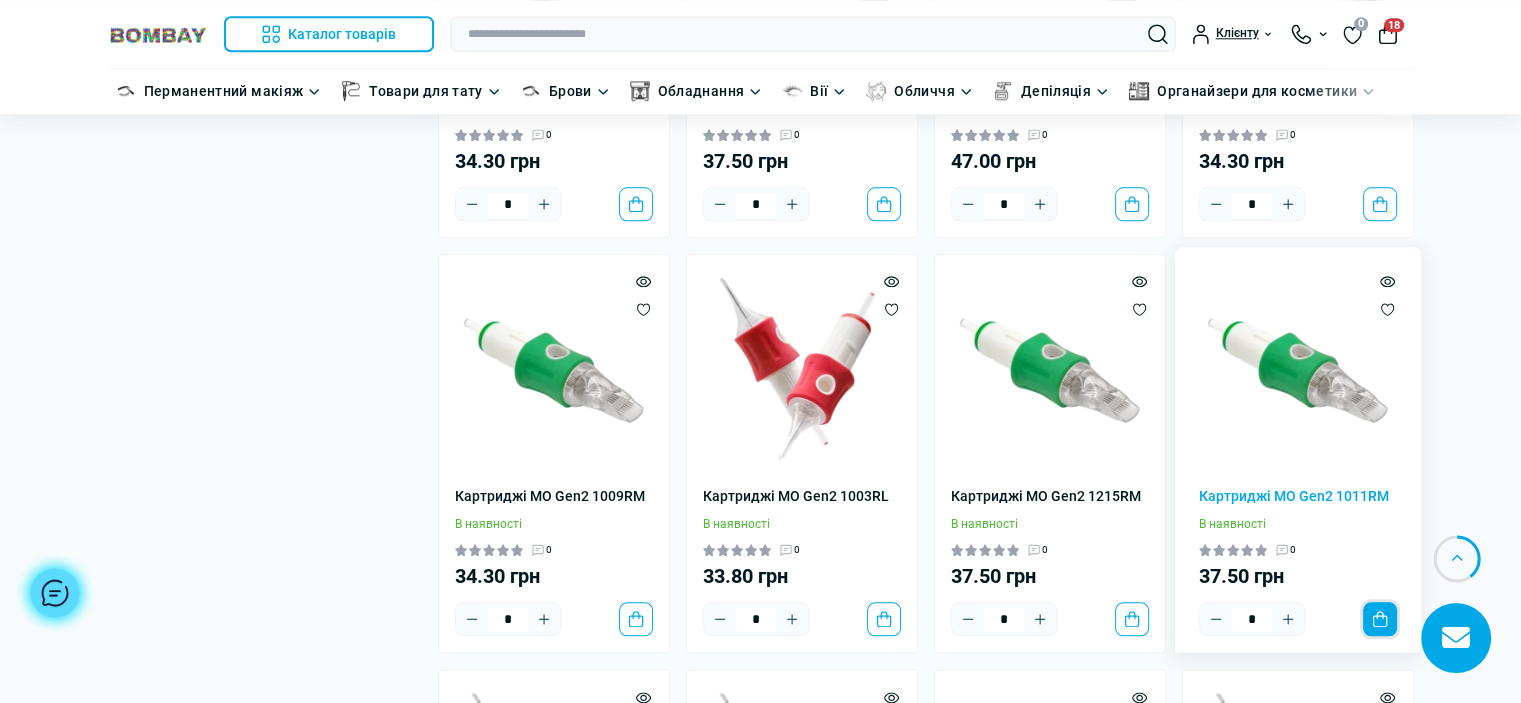 click on "До кошика" at bounding box center (1380, 619) 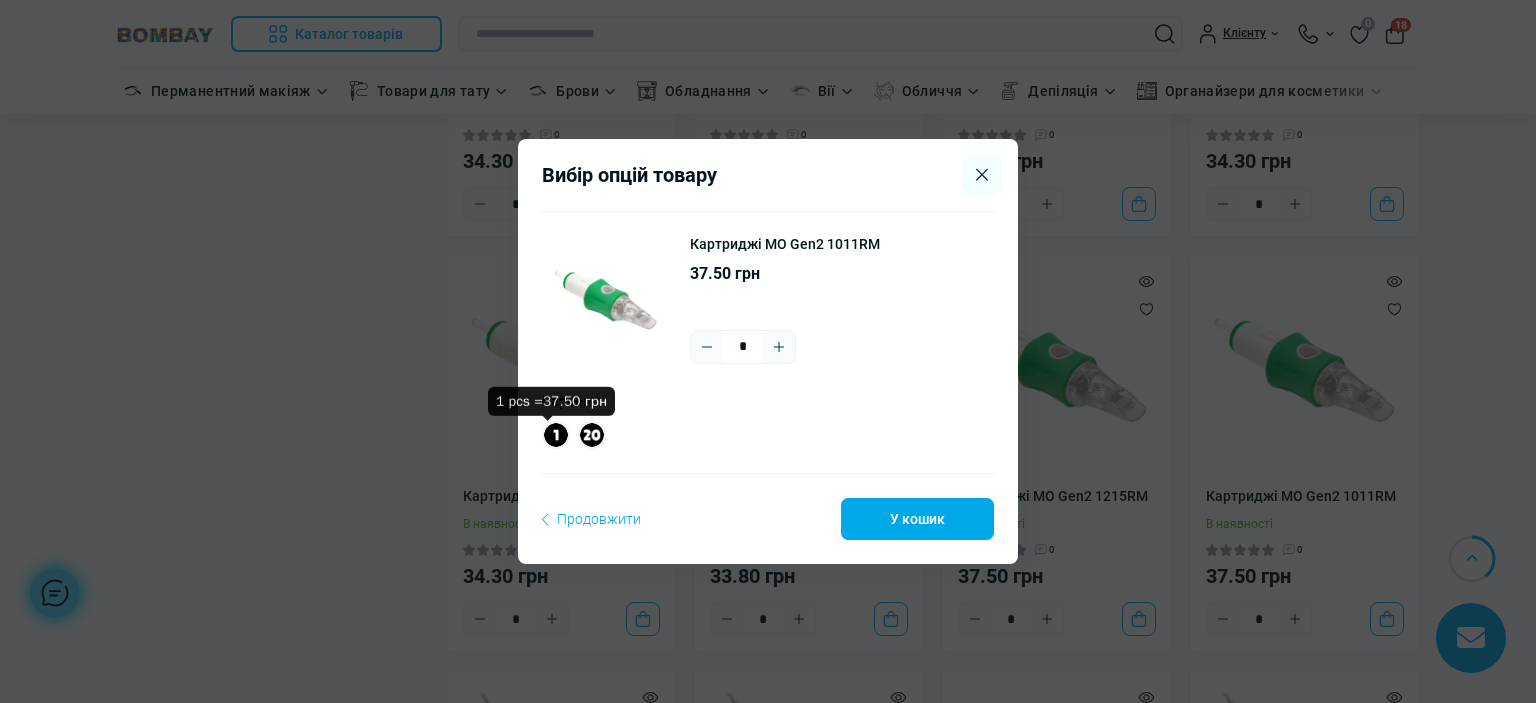 click at bounding box center [556, 435] 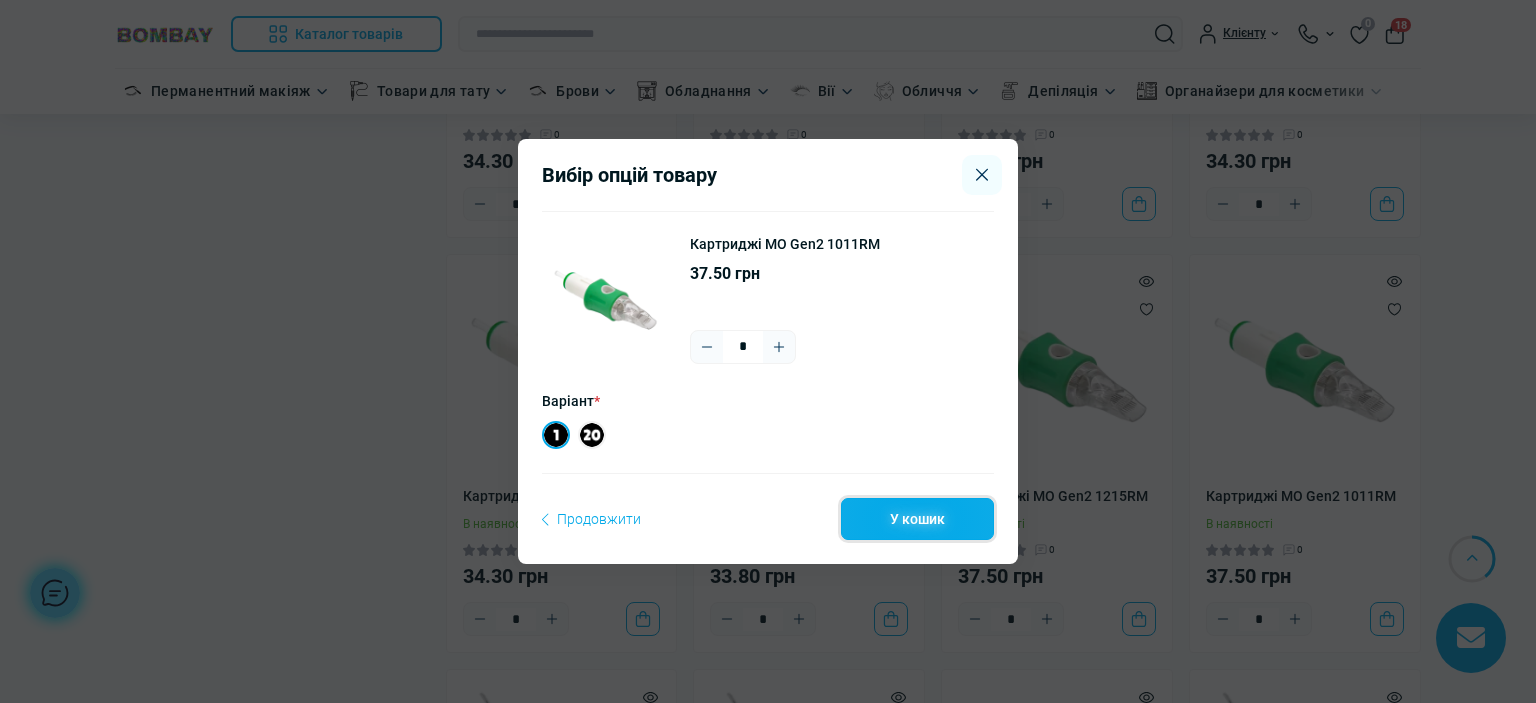 click on "У кошик" at bounding box center (917, 519) 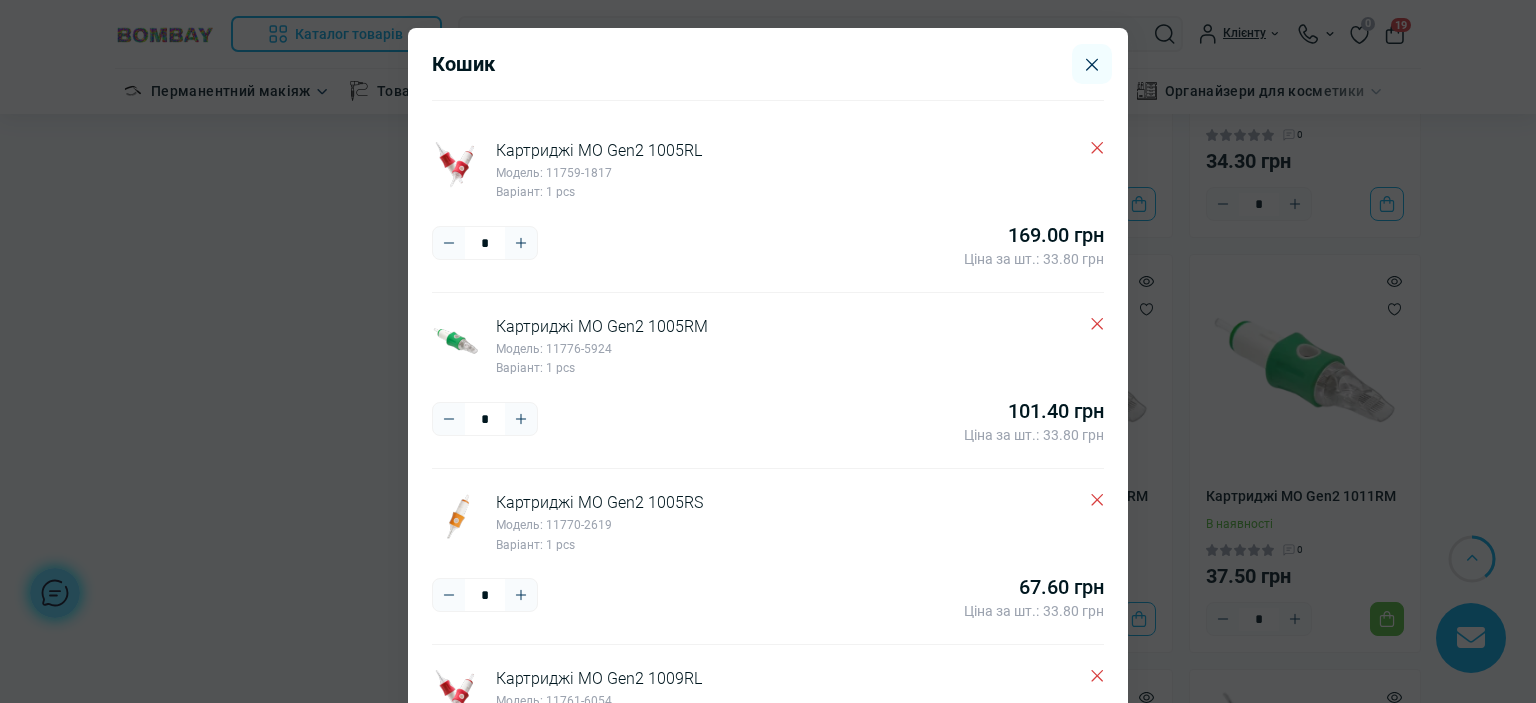 drag, startPoint x: 1314, startPoint y: 255, endPoint x: 1301, endPoint y: 257, distance: 13.152946 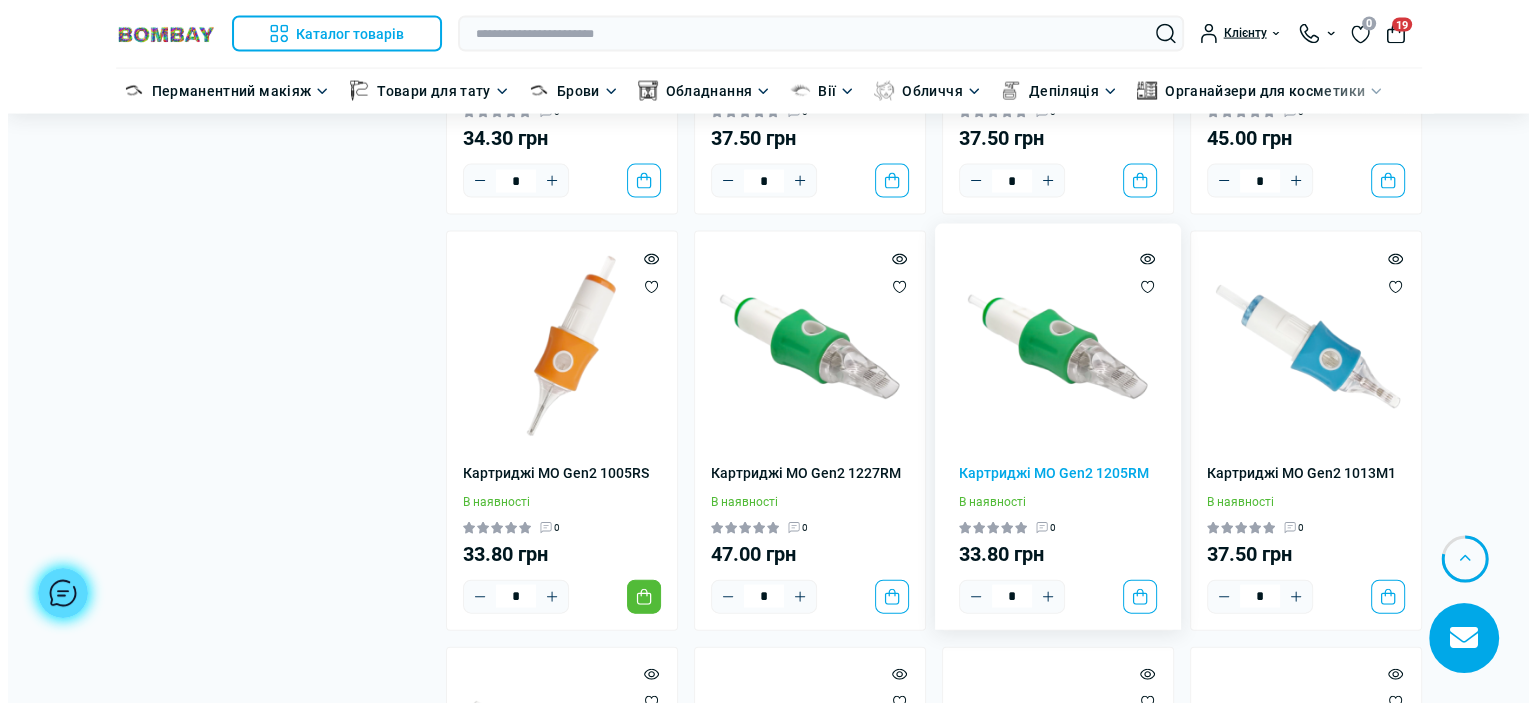 scroll, scrollTop: 4700, scrollLeft: 0, axis: vertical 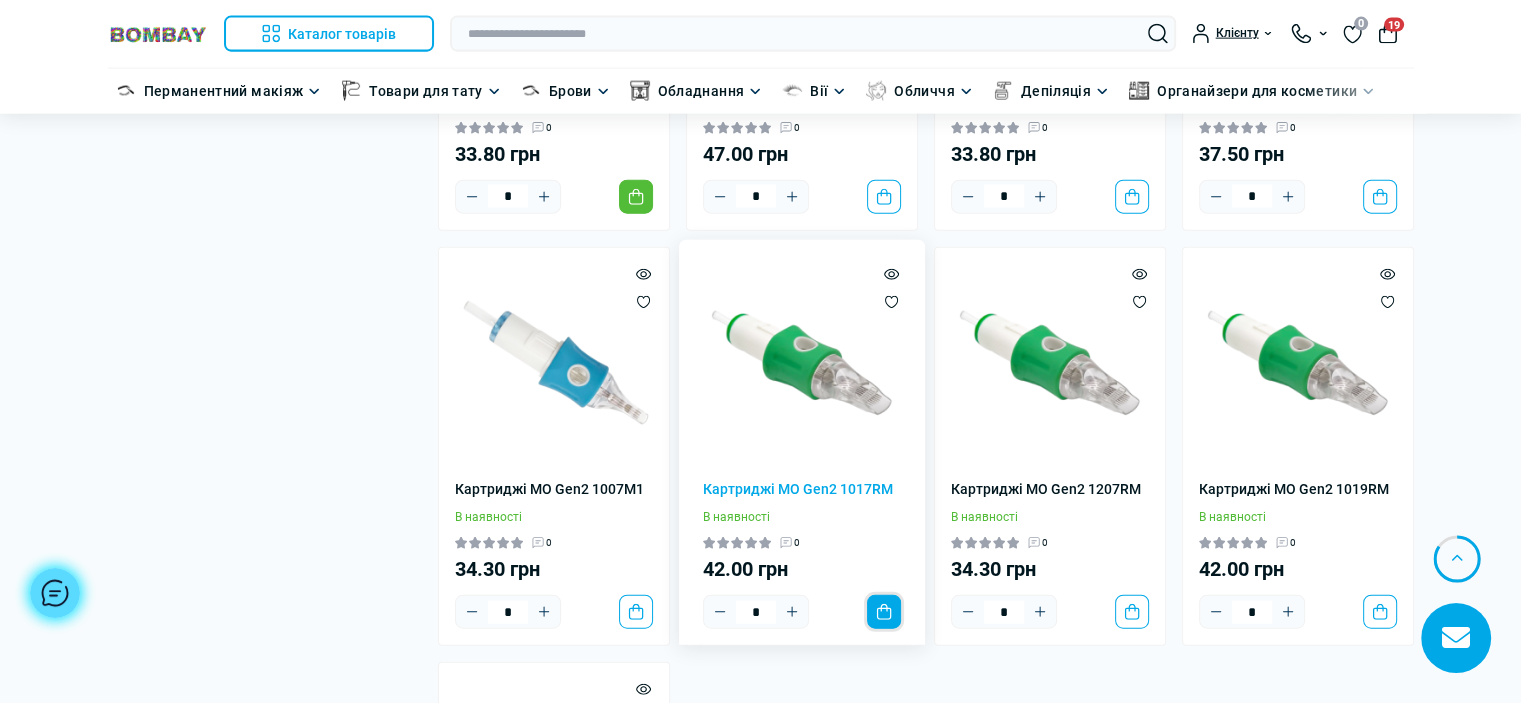 click on "До кошика" at bounding box center (884, 612) 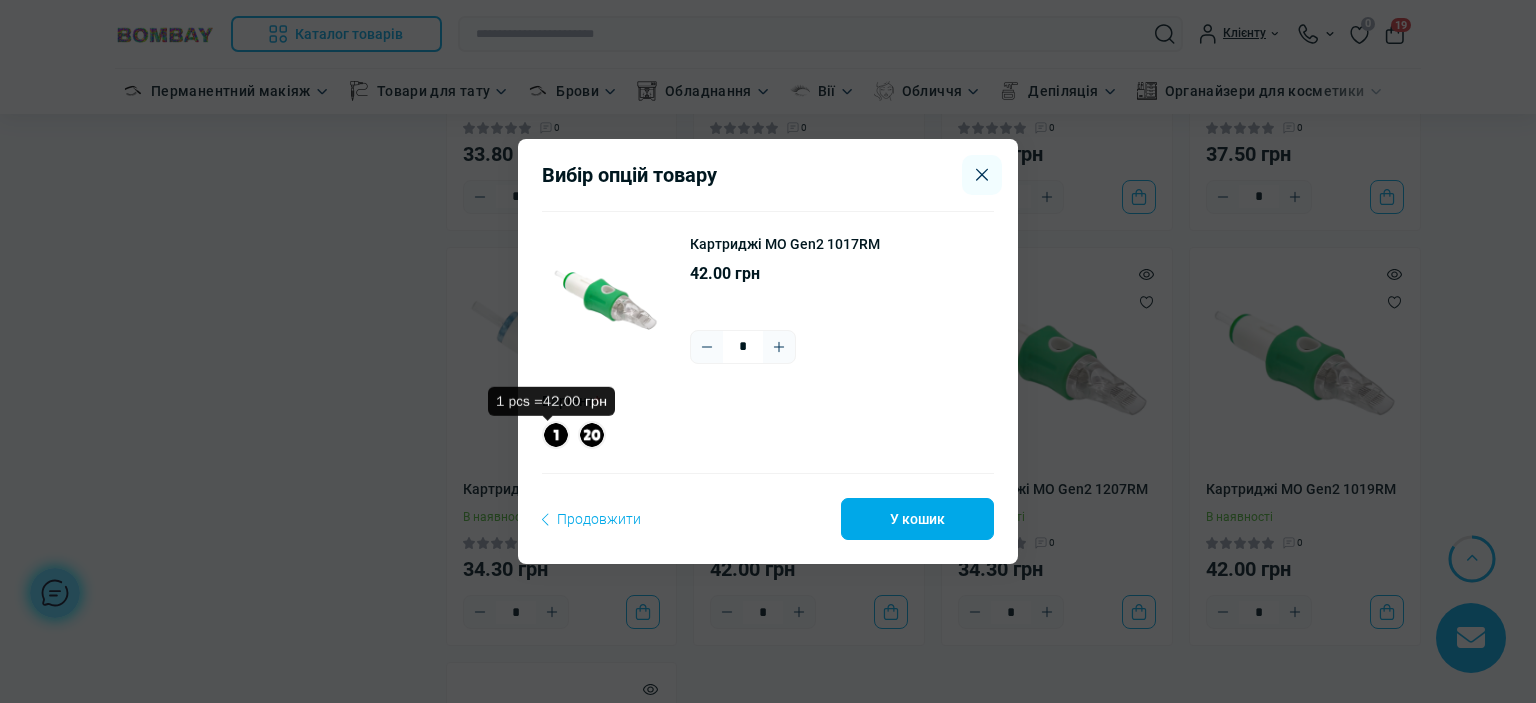 click at bounding box center (556, 435) 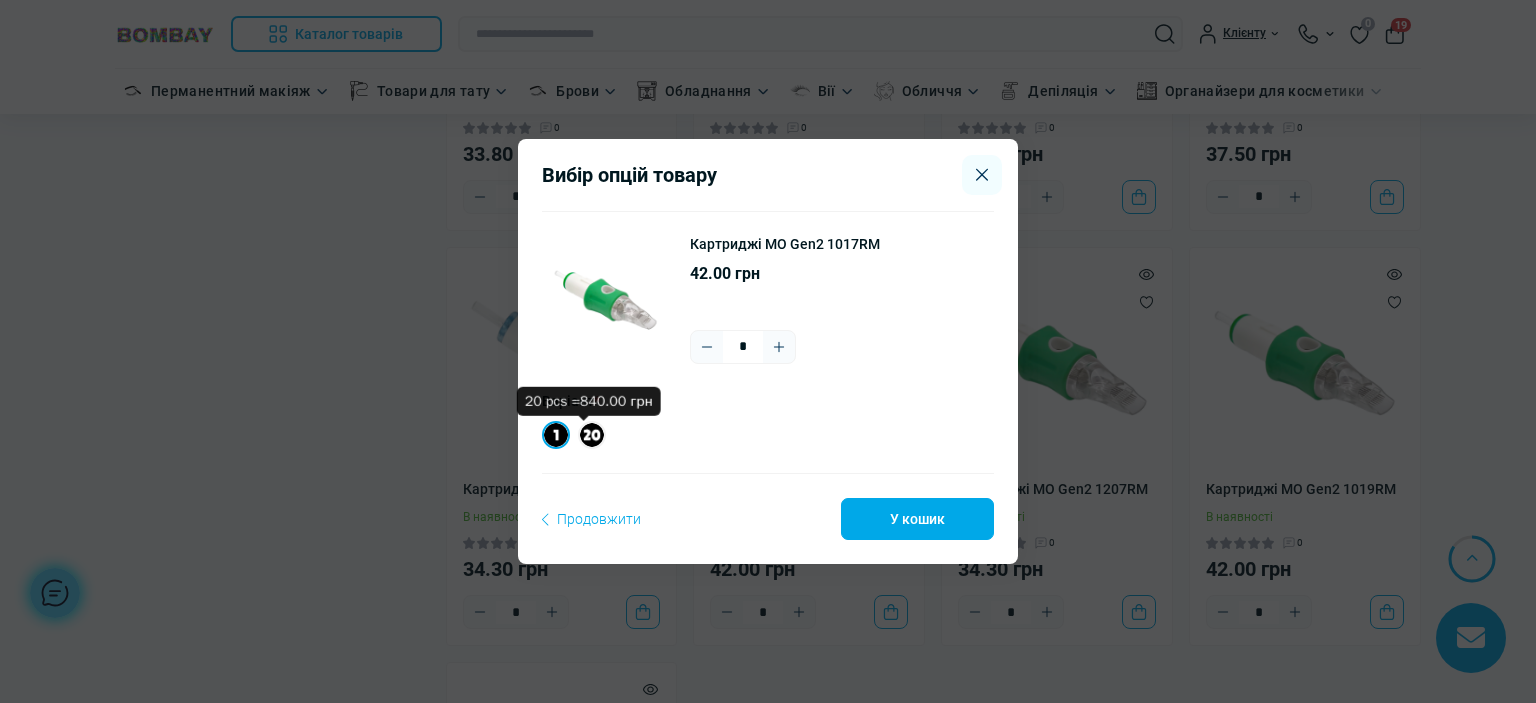 click at bounding box center [779, 347] 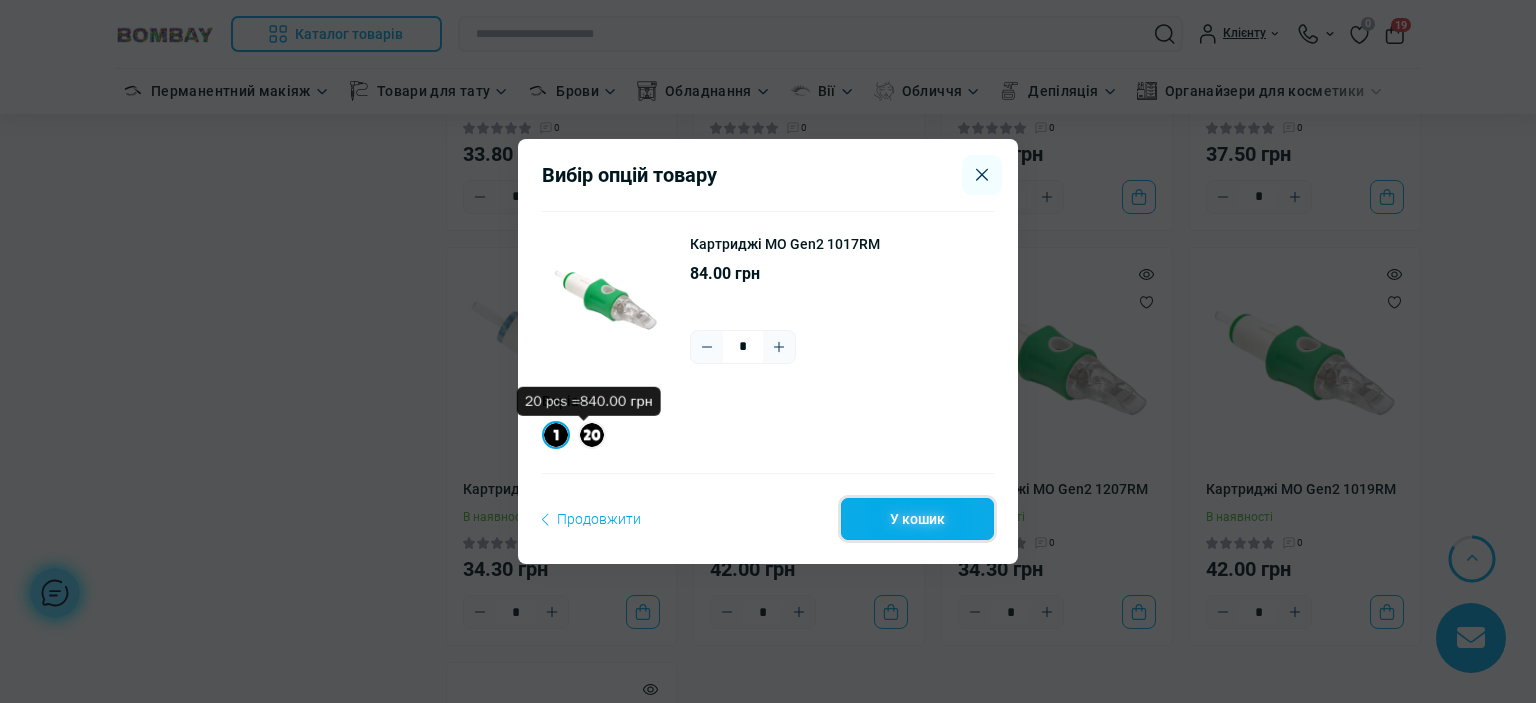 click on "У кошик" at bounding box center [917, 519] 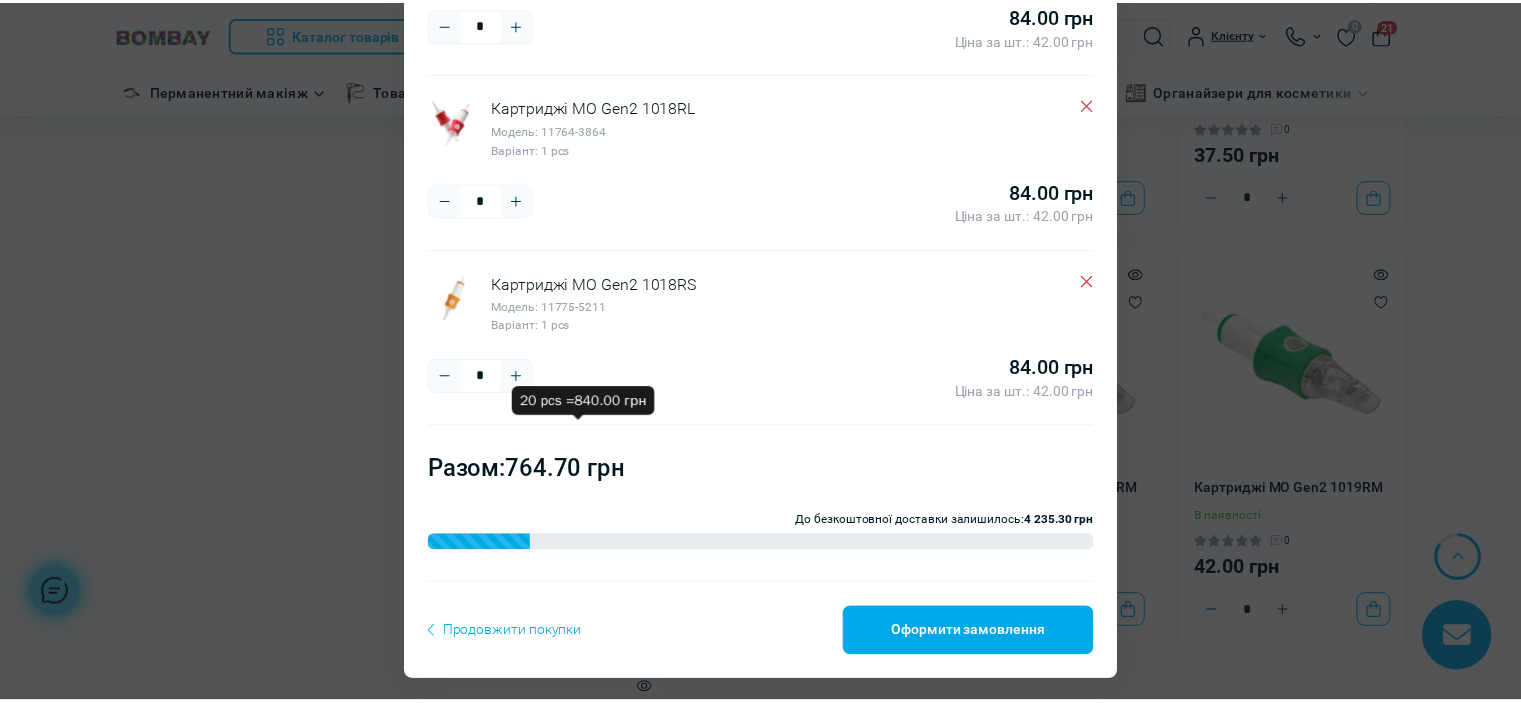 scroll, scrollTop: 1279, scrollLeft: 0, axis: vertical 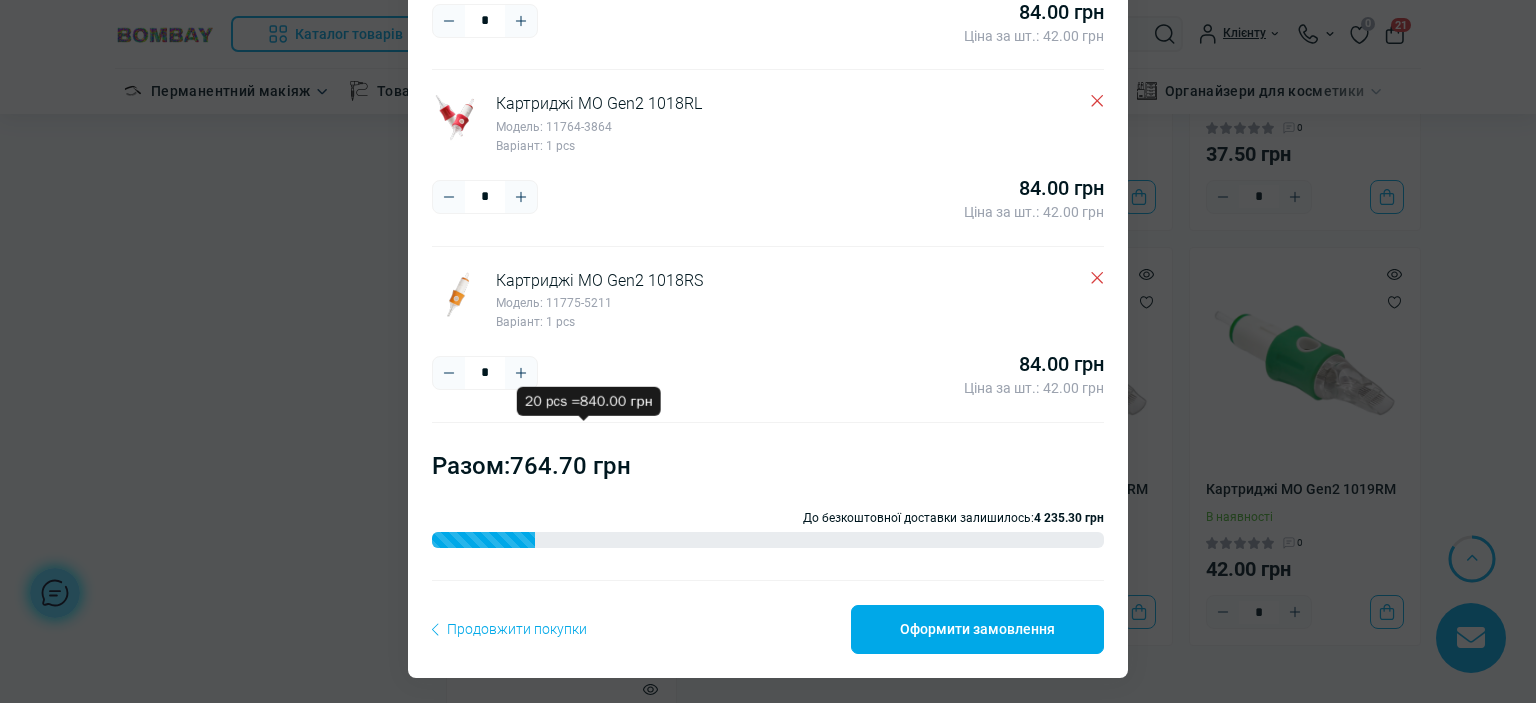 click on "Кошик
Картриджі MO Gen2 1005RL
Модель: 11759-1817
Варіант: 1 pcs
*
*****
****
169.00 грн
Ціна за шт.: 33.80 грн
Картриджі MO Gen2 1005RM
Модель: 11776-5924
Варіант: 1 pcs
*
*****
****
101.40 грн
Ціна за шт.: 33.80 грн
Картриджі MO Gen2 1005RS
Модель: 11770-2619
Варіант: 1 pcs
*
*****
****
67.60 грн
Ціна за шт.: 33.80 грн
Картриджі MO Gen2 1009RL
Модель: 11761-6054
Варіант: 1 pcs
*
*****
****
68.60 грн
Ціна за шт.:" at bounding box center (768, 351) 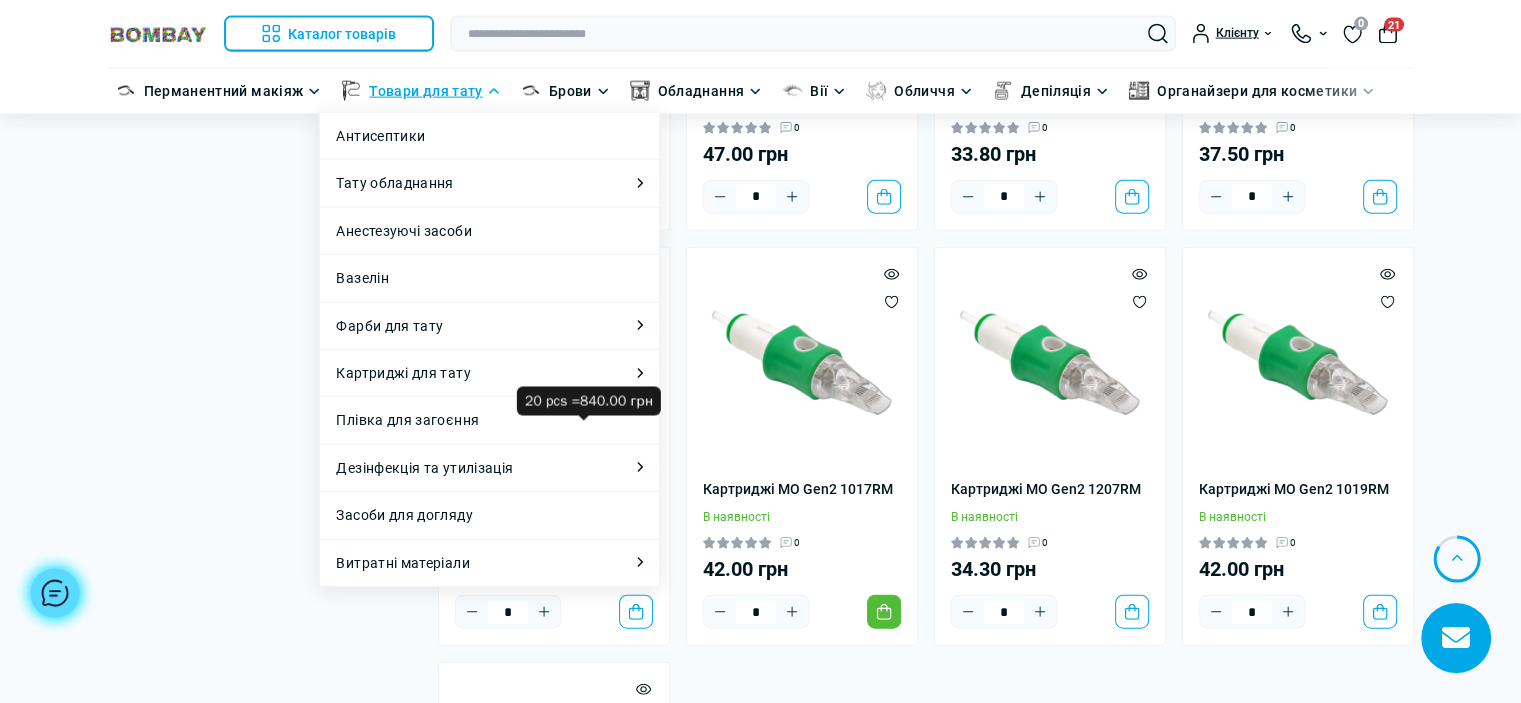 click on "Товари для тату" at bounding box center (425, 91) 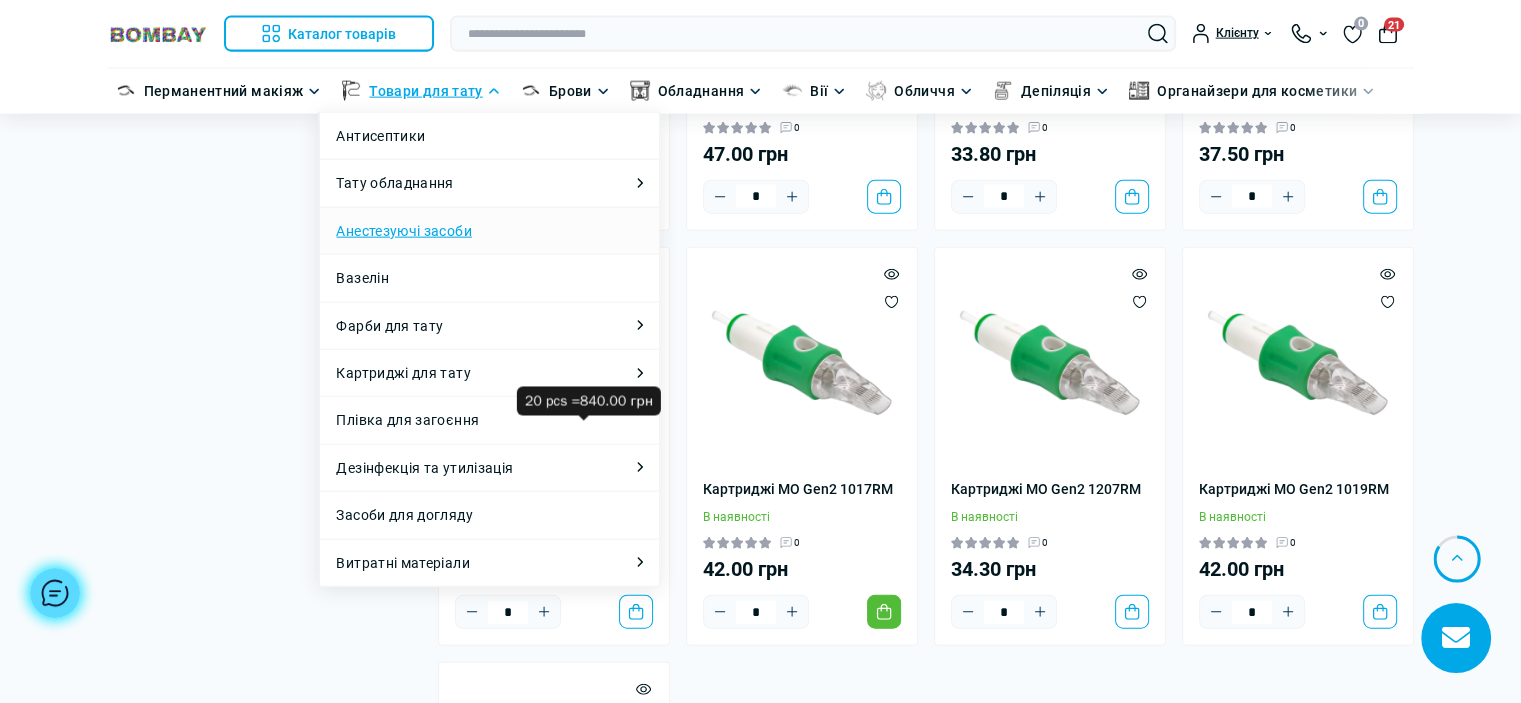 click on "Анестезуючі засоби" at bounding box center (403, 231) 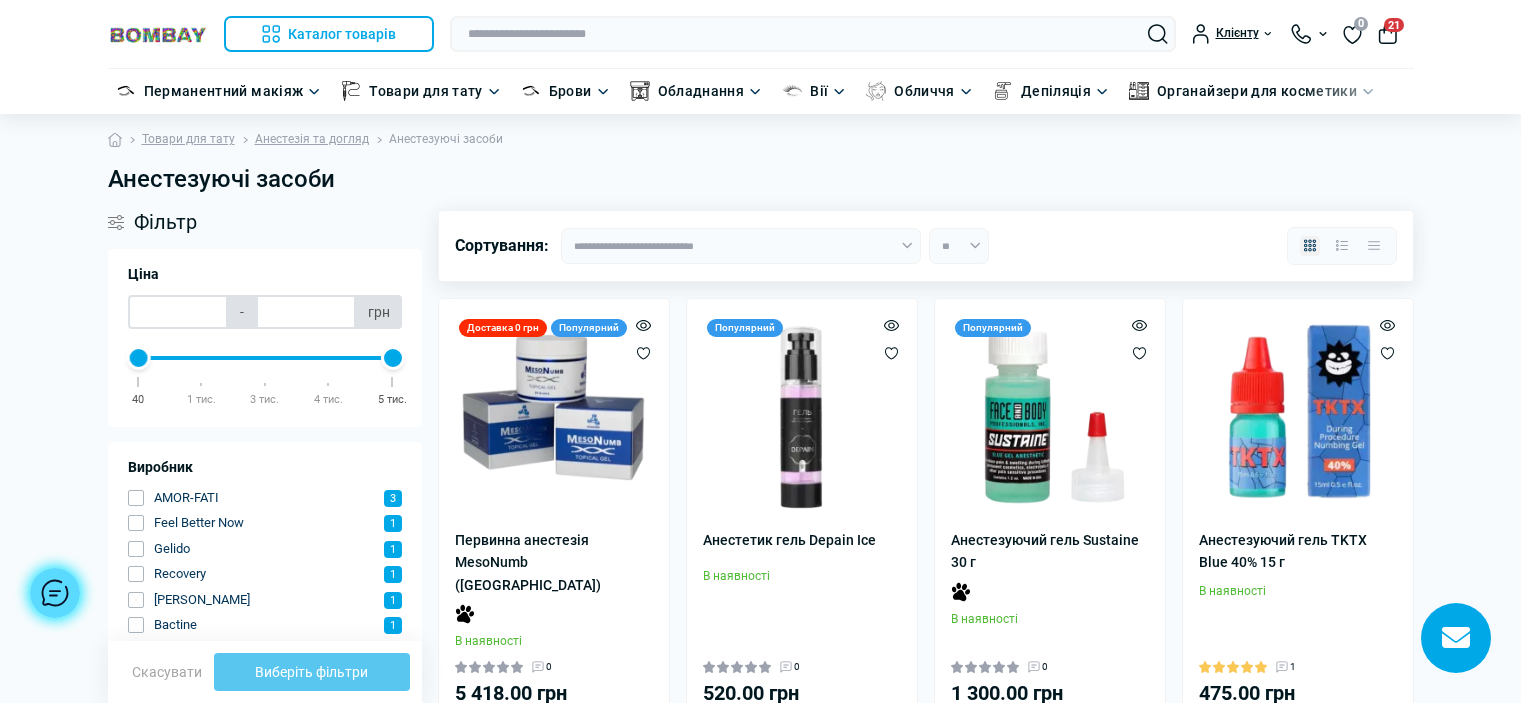 scroll, scrollTop: 0, scrollLeft: 0, axis: both 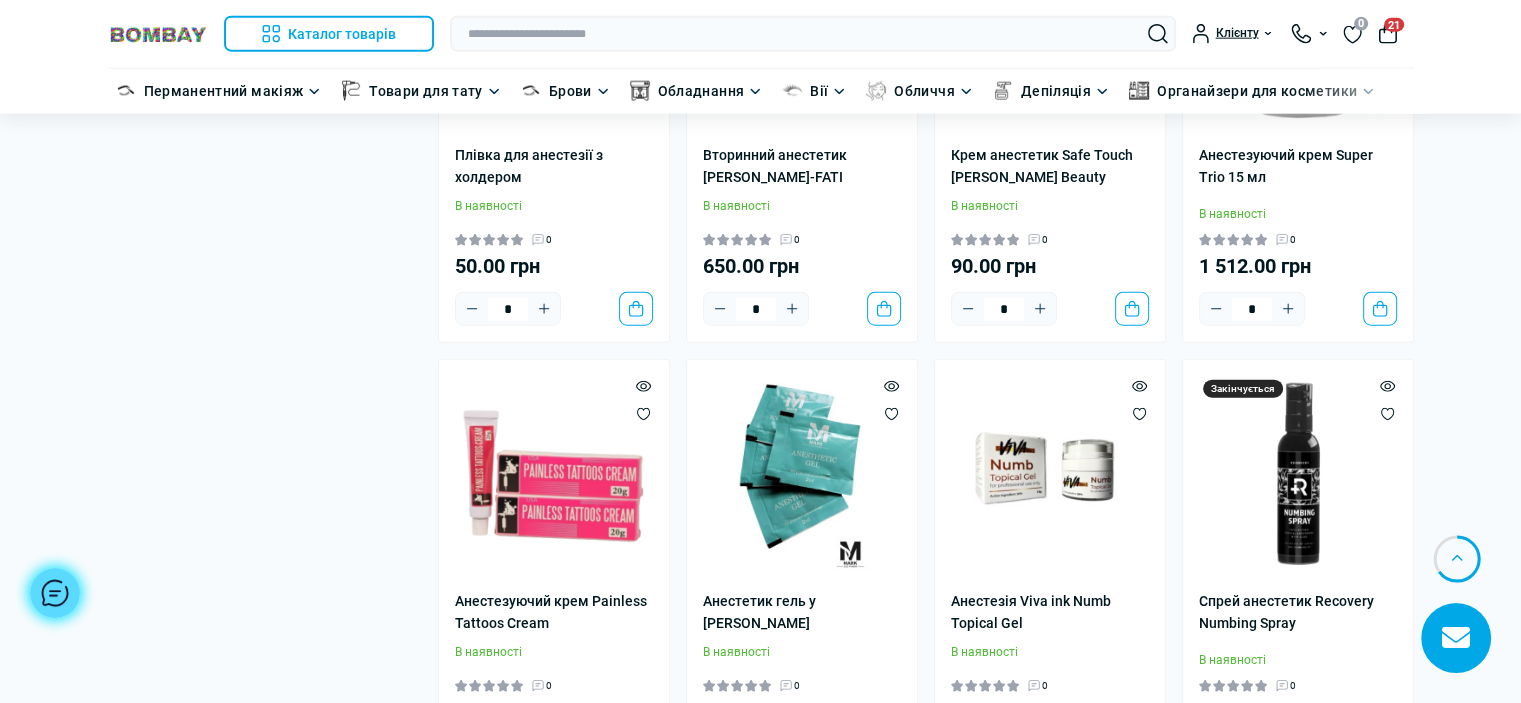 click on "21" at bounding box center [1388, 34] 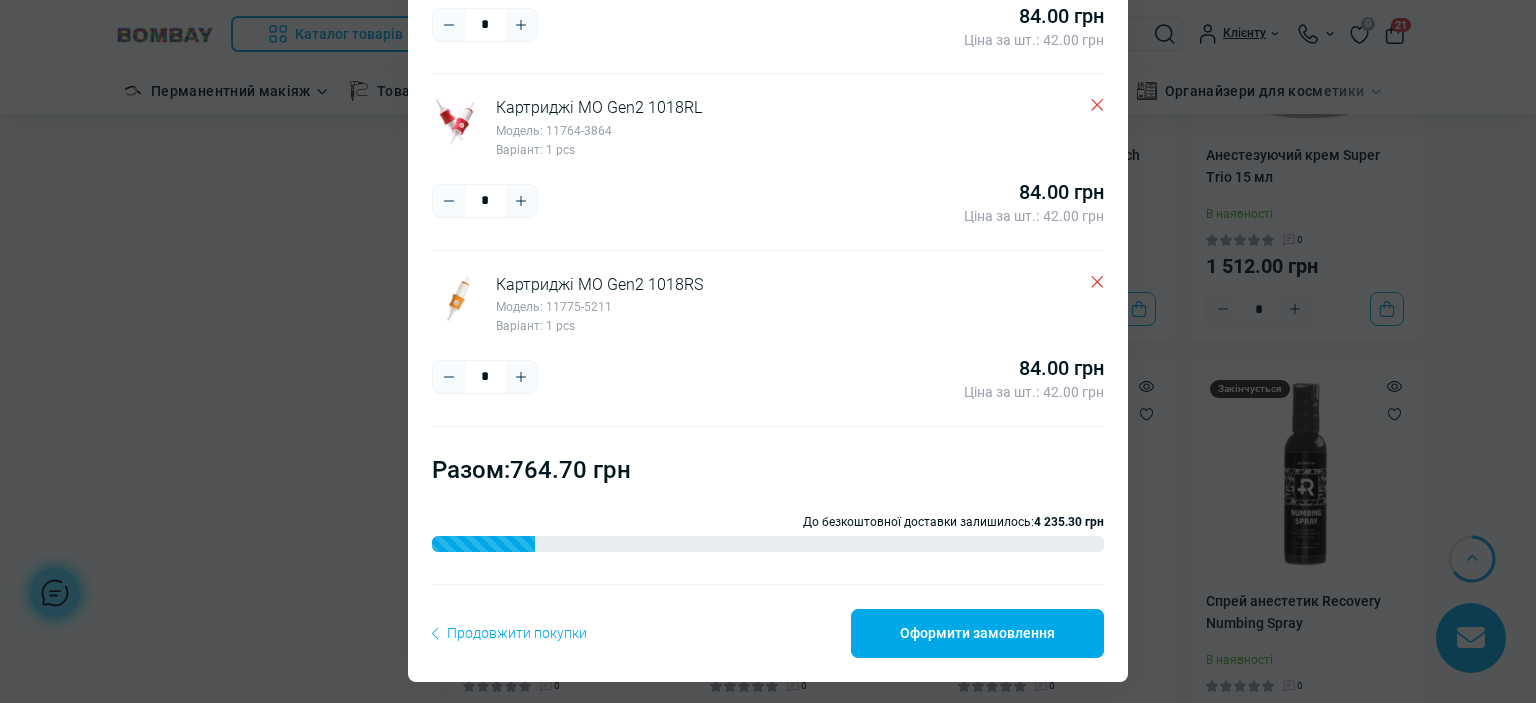 scroll, scrollTop: 1279, scrollLeft: 0, axis: vertical 